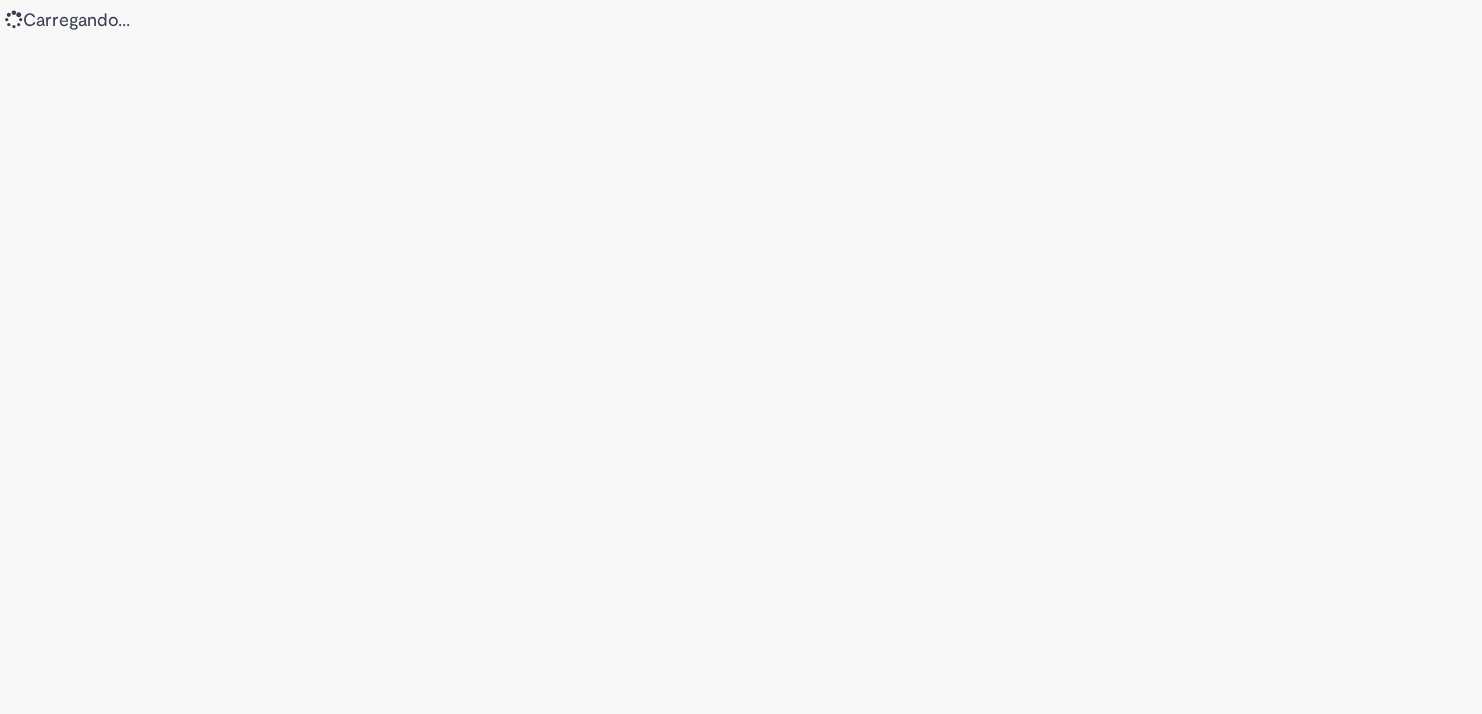 scroll, scrollTop: 0, scrollLeft: 0, axis: both 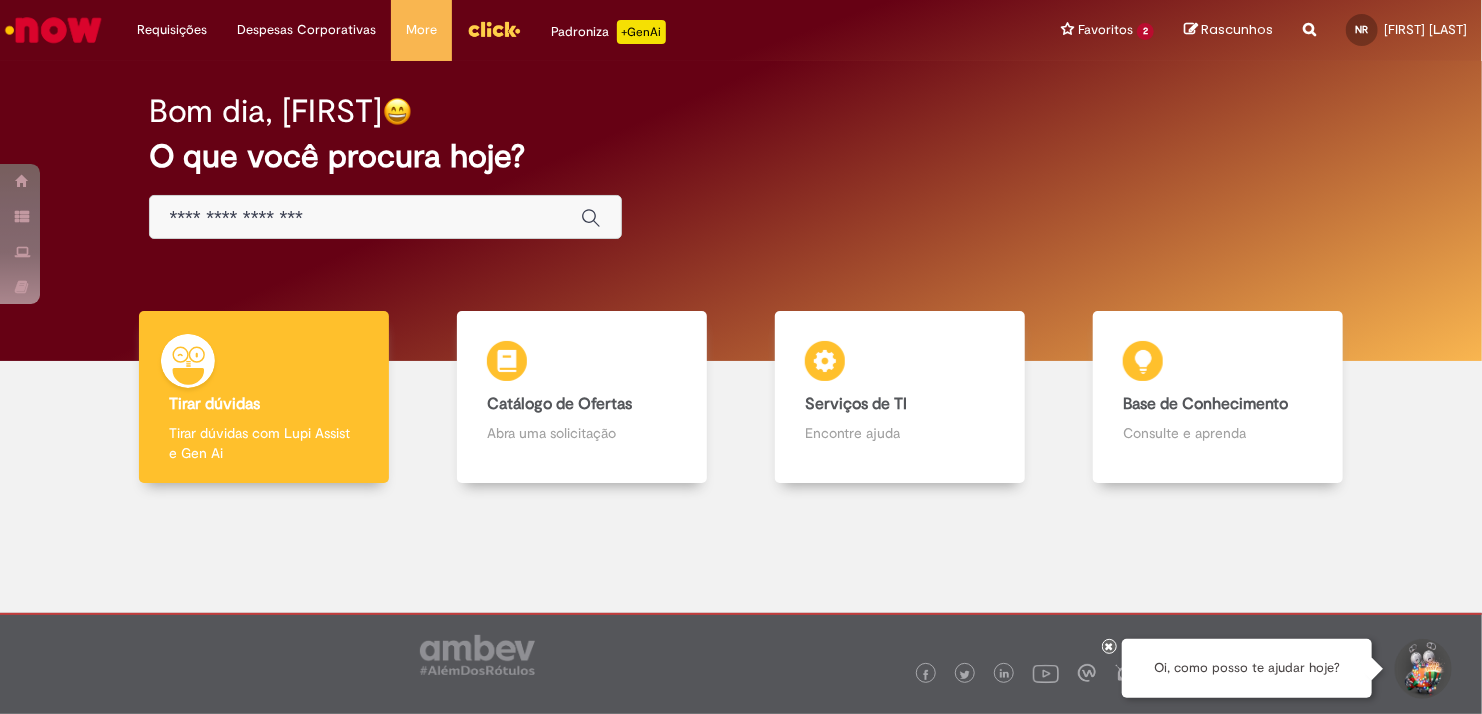 drag, startPoint x: 1013, startPoint y: 141, endPoint x: 1000, endPoint y: 148, distance: 14.764823 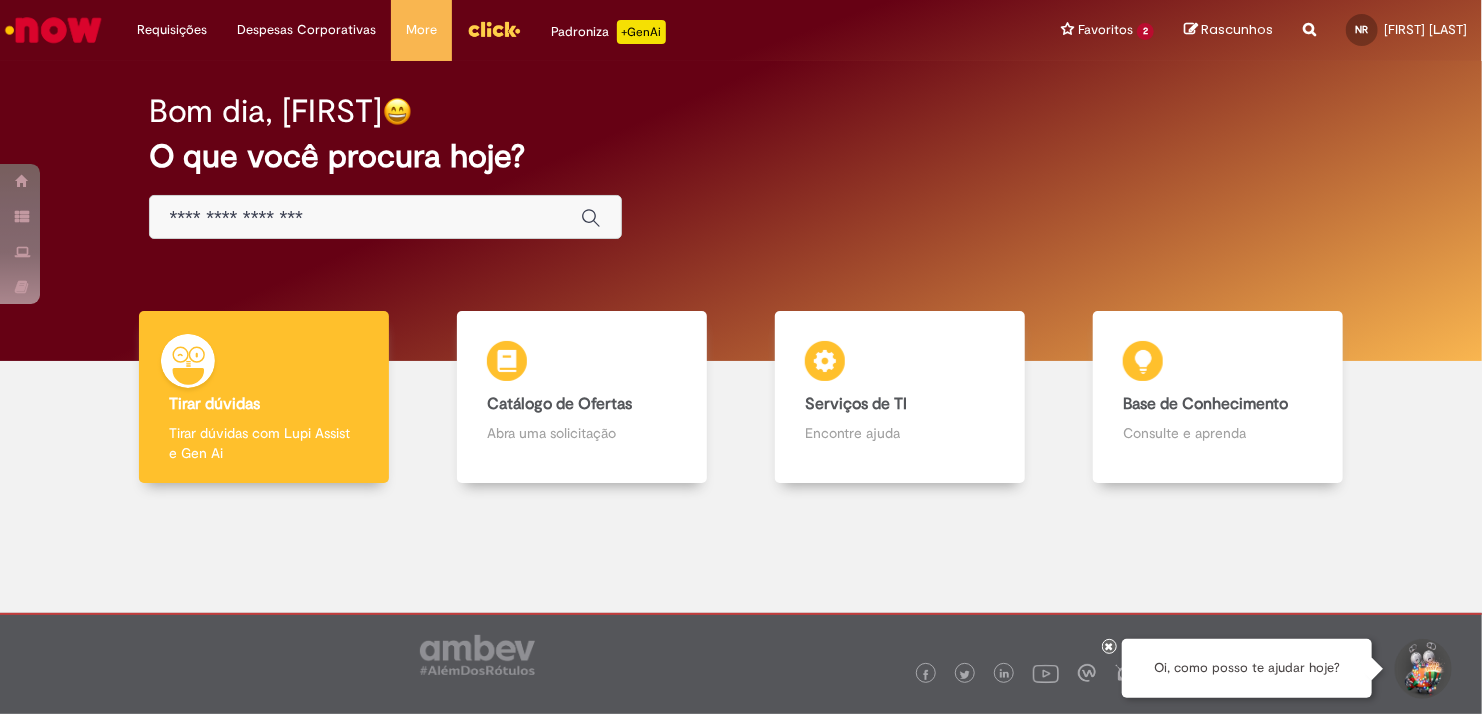 click on "Bom dia, [FIRST]
O que você procura hoje?" at bounding box center [741, 211] 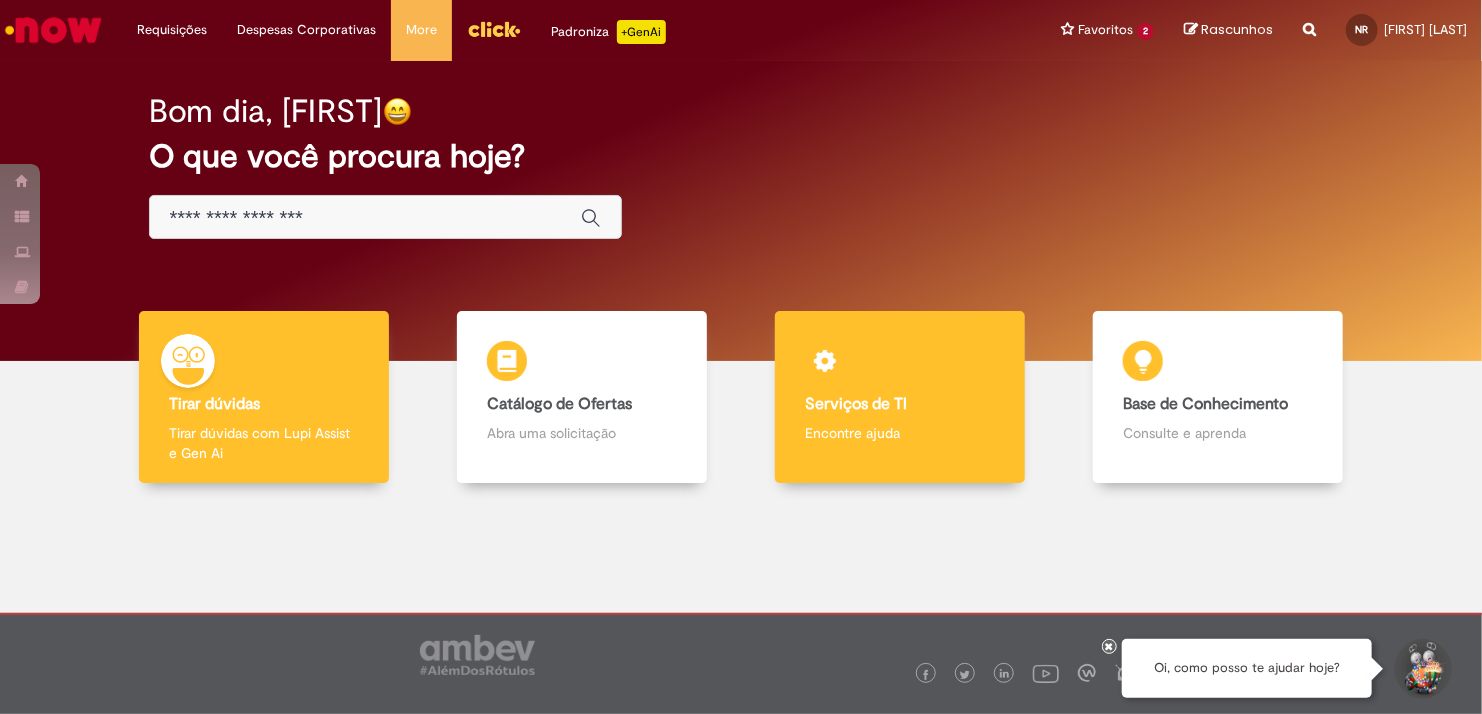 click on "Serviços de TI
Serviços de TI
Encontre ajuda" at bounding box center [900, 397] 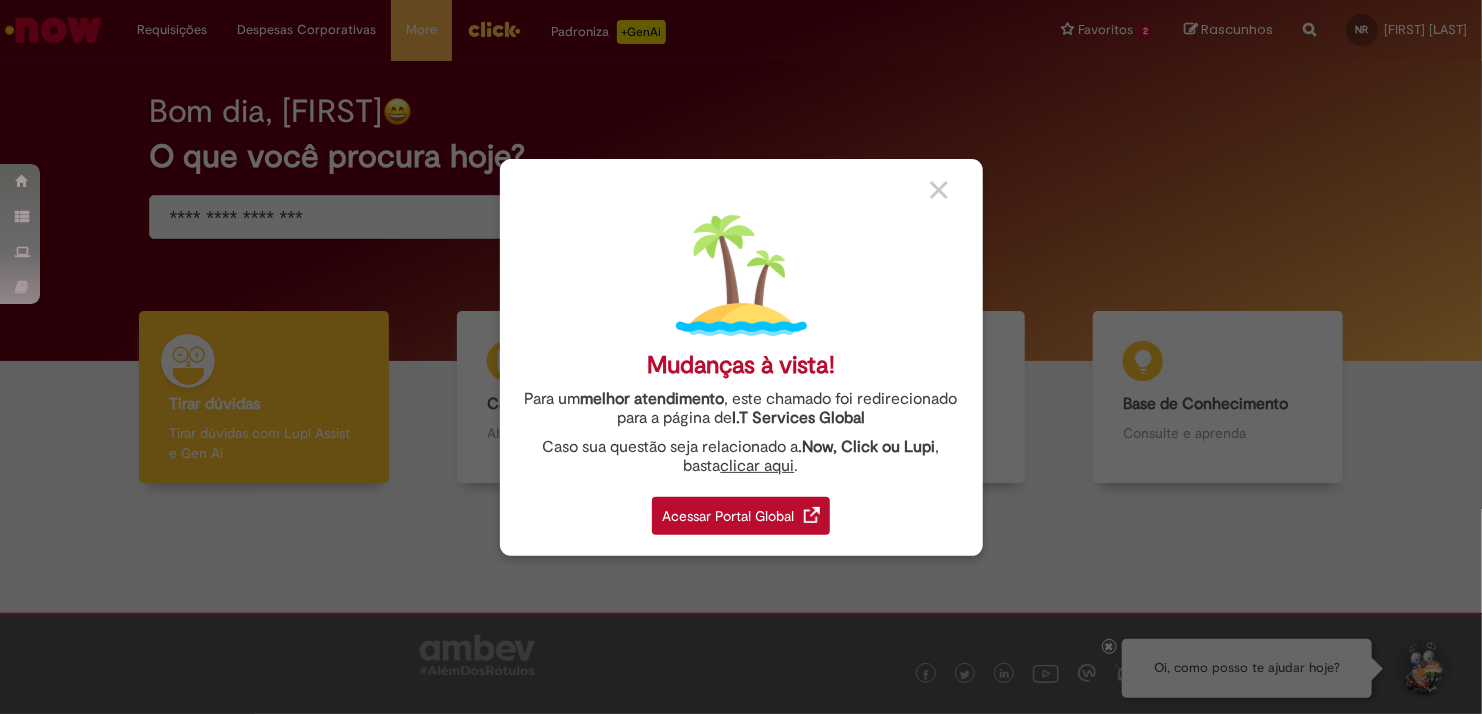 click on "clicar aqui" at bounding box center [758, 460] 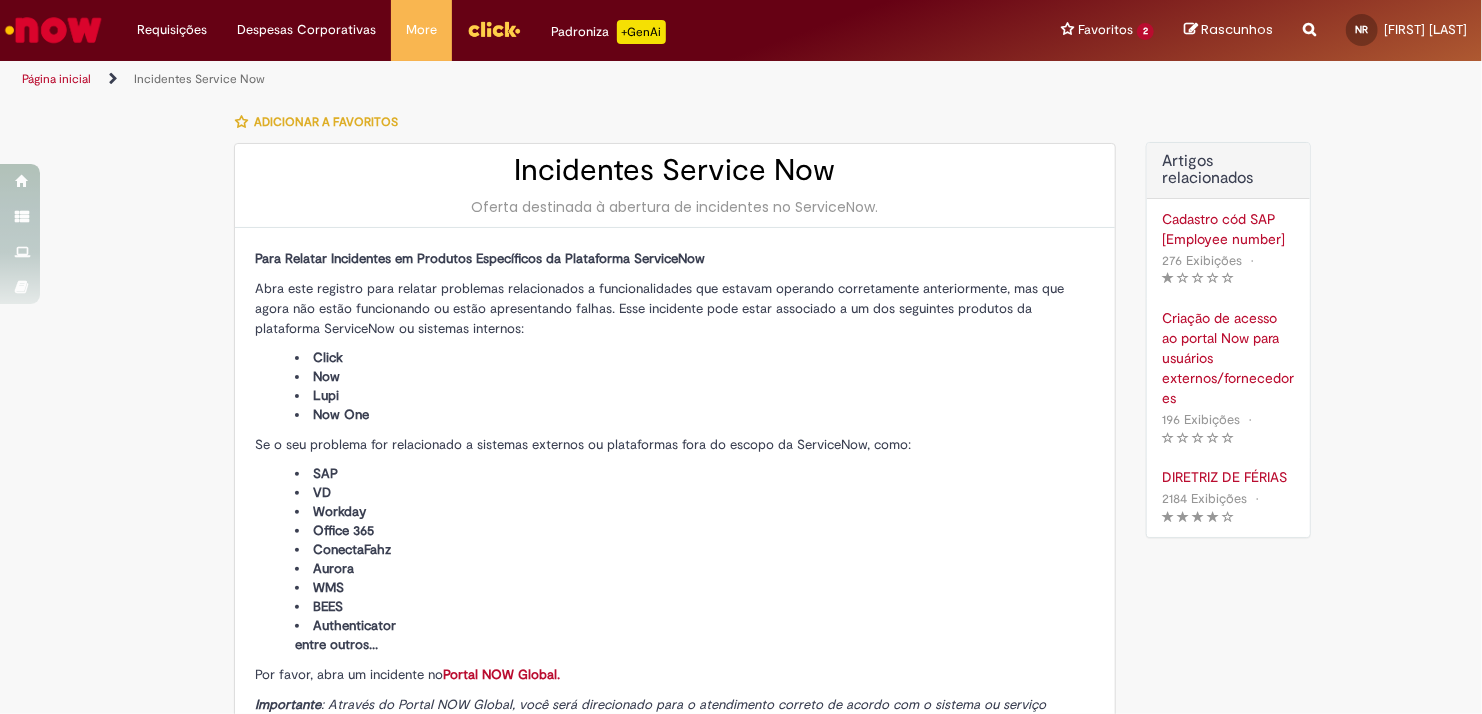type on "**********" 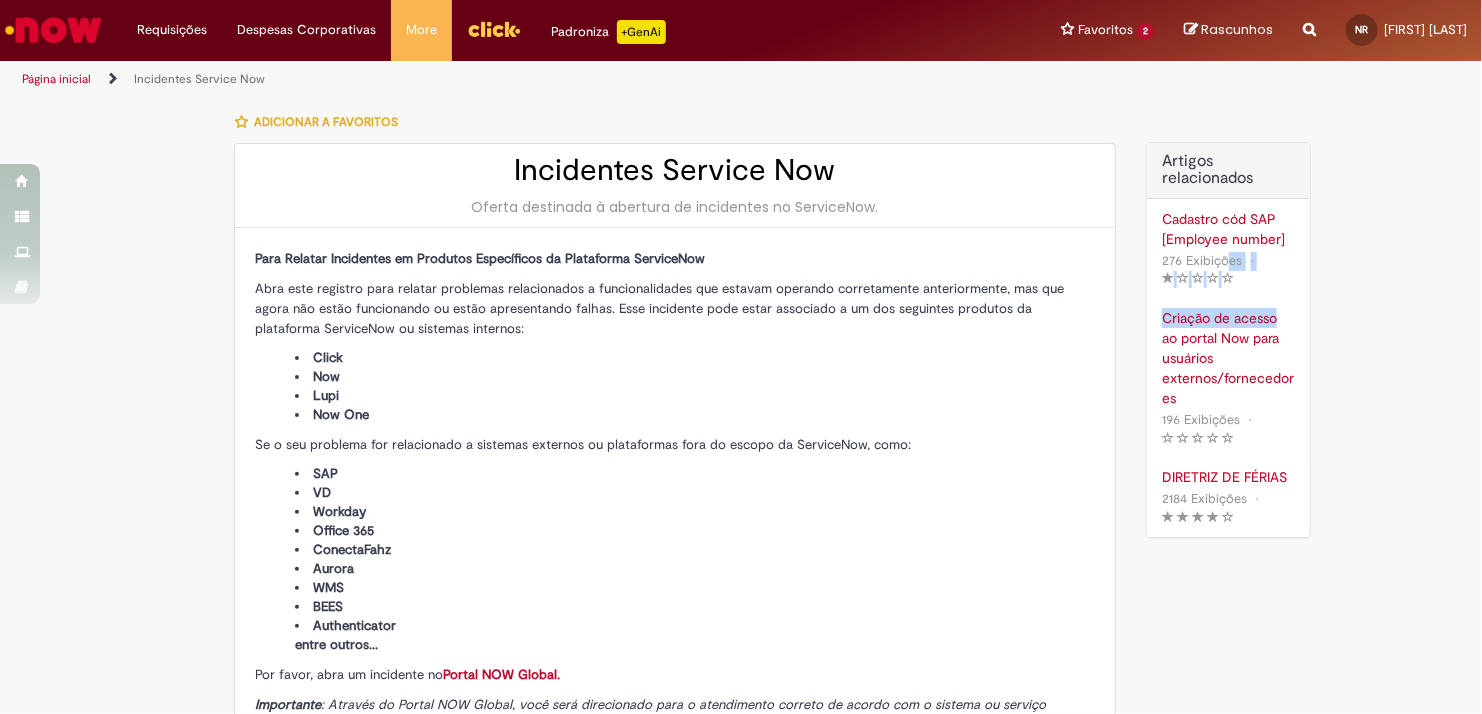 drag, startPoint x: 1235, startPoint y: 280, endPoint x: 1360, endPoint y: 203, distance: 146.8128 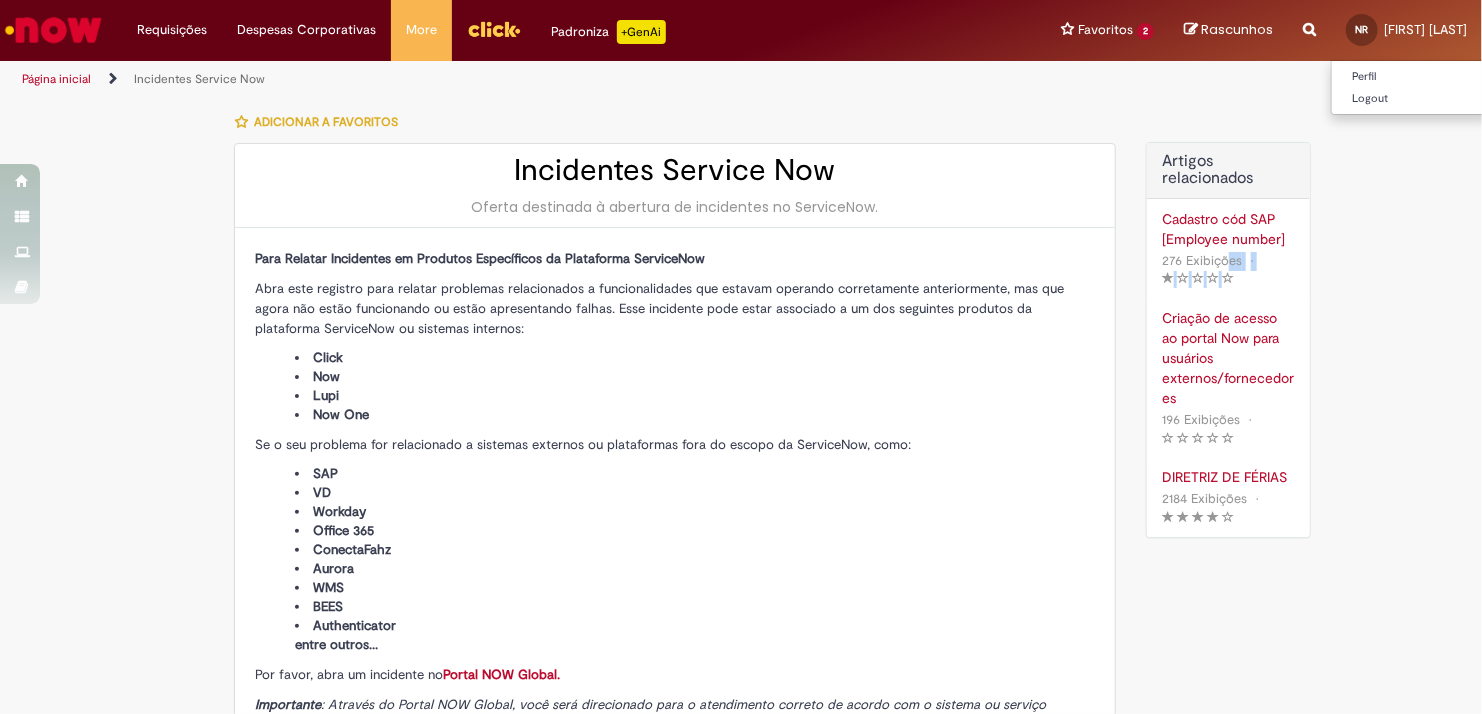 click on "[FIRST] [LAST]" at bounding box center [1425, 29] 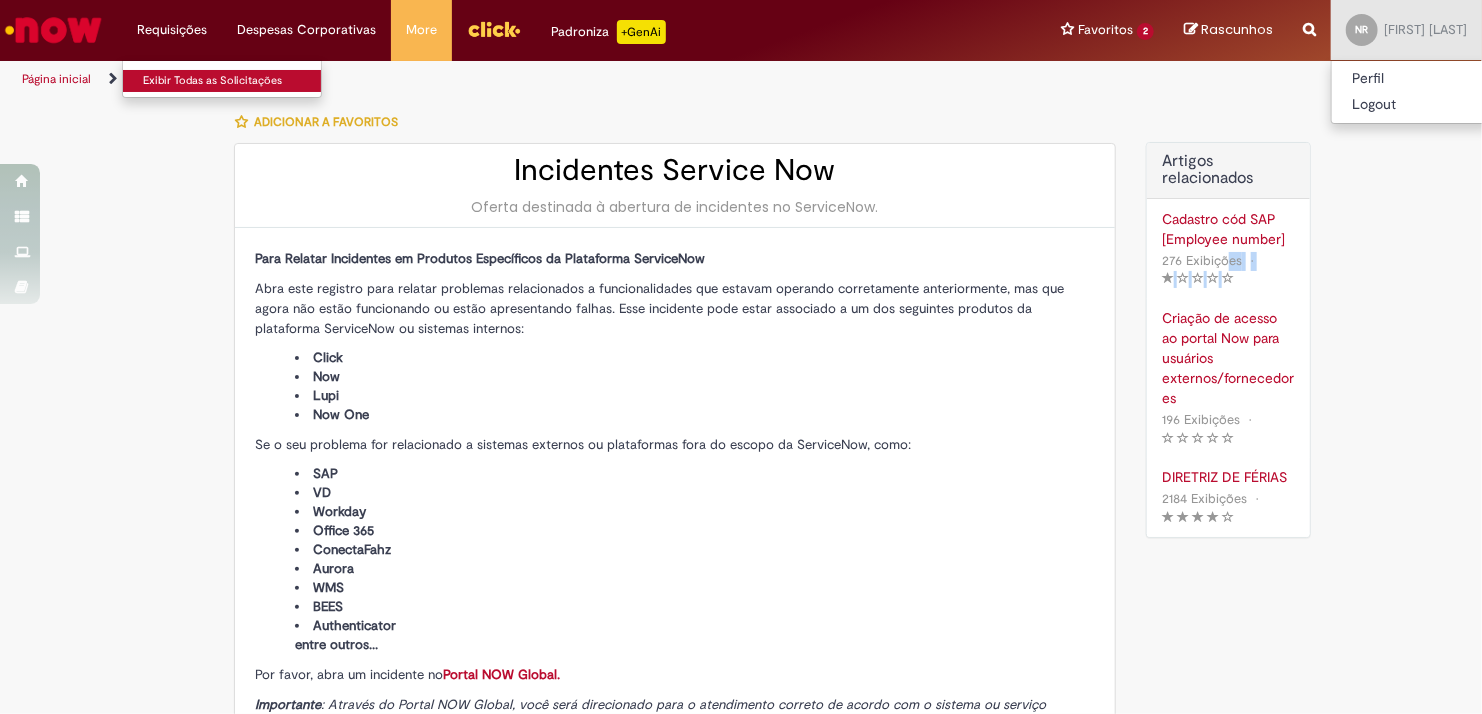click on "Exibir Todas as Solicitações" at bounding box center (233, 81) 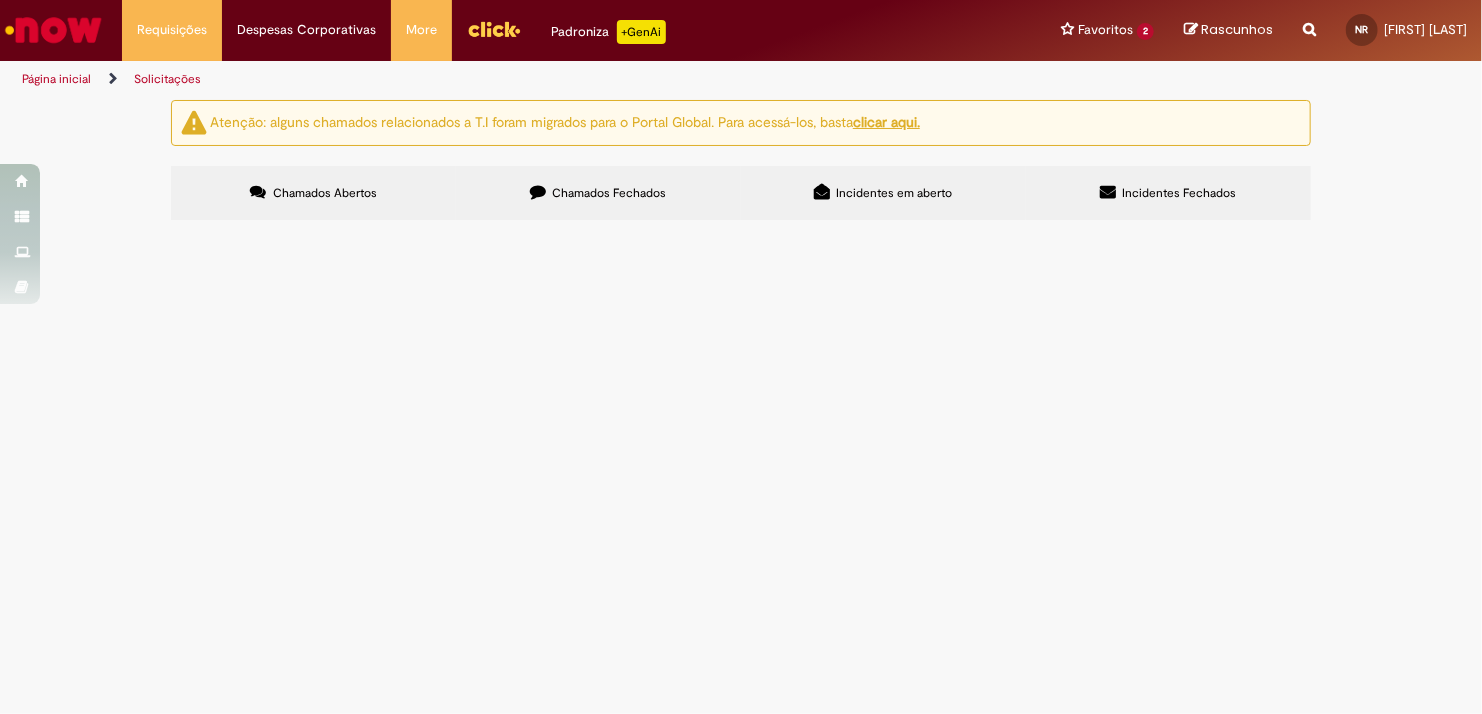 click on "Chamados Fechados" at bounding box center (610, 193) 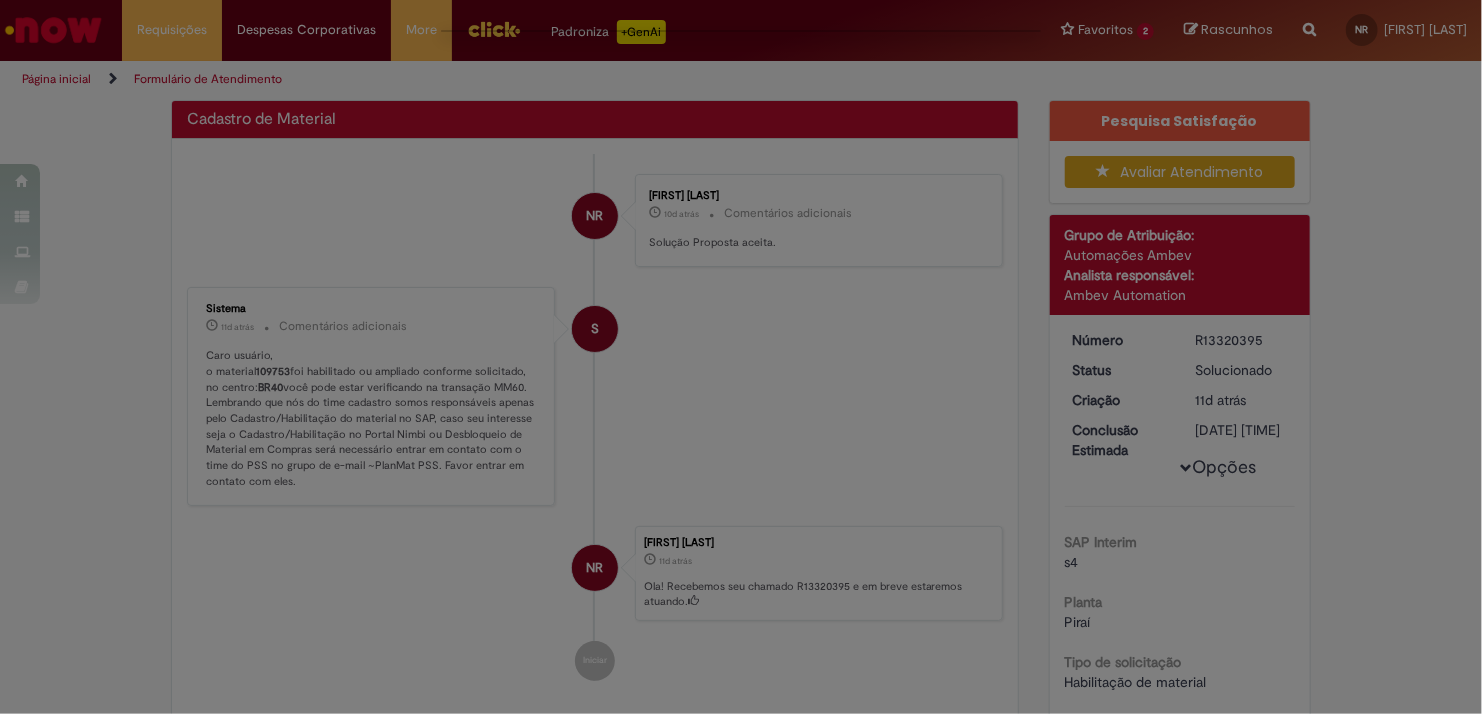 click at bounding box center (741, 357) 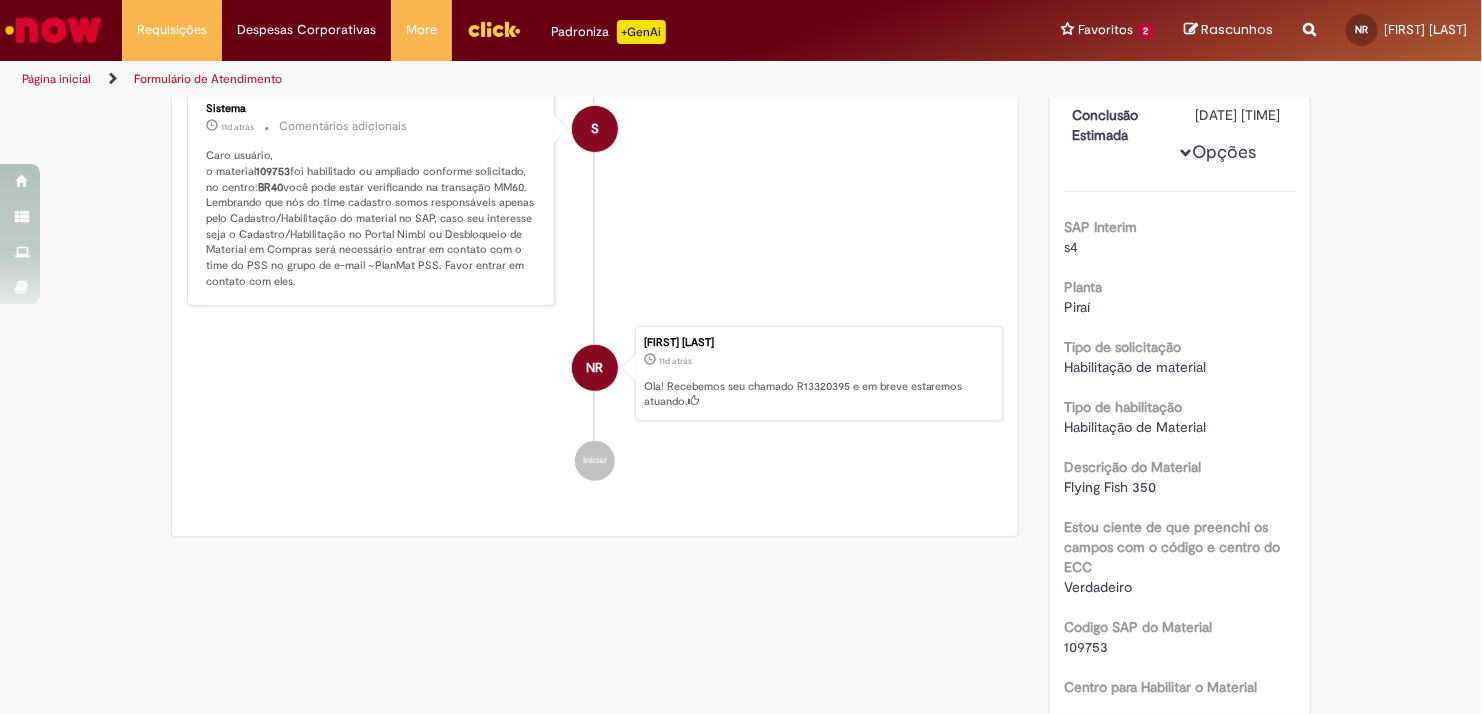 scroll, scrollTop: 215, scrollLeft: 0, axis: vertical 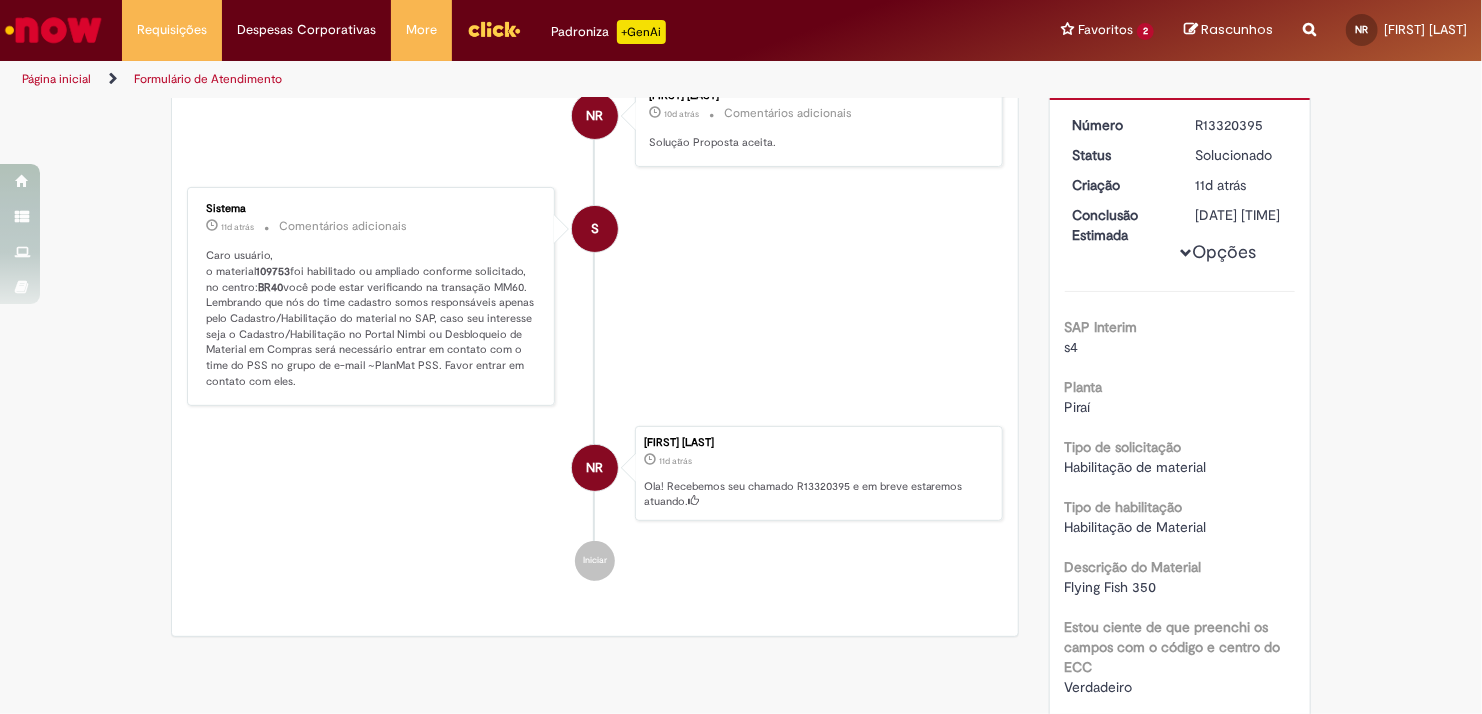 click on "109753" at bounding box center [273, 271] 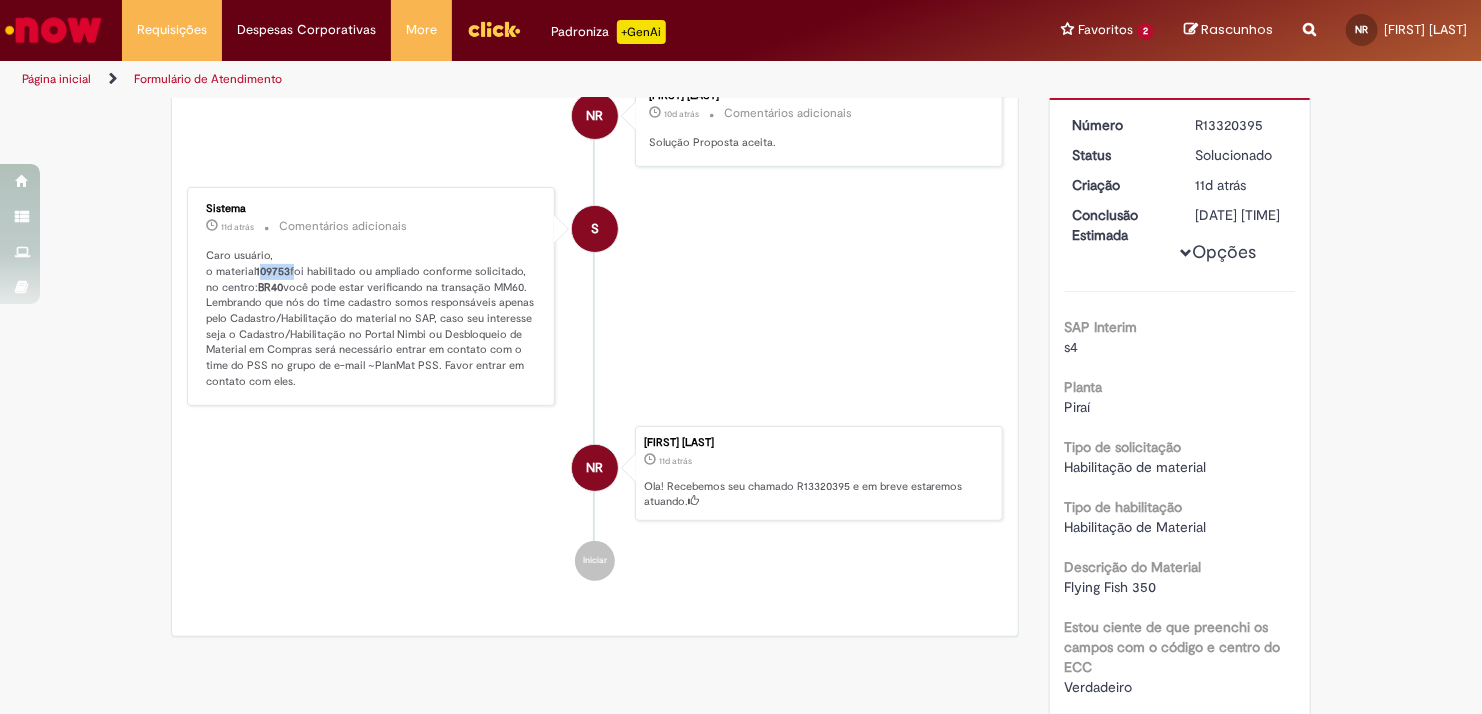 click on "109753" at bounding box center (273, 271) 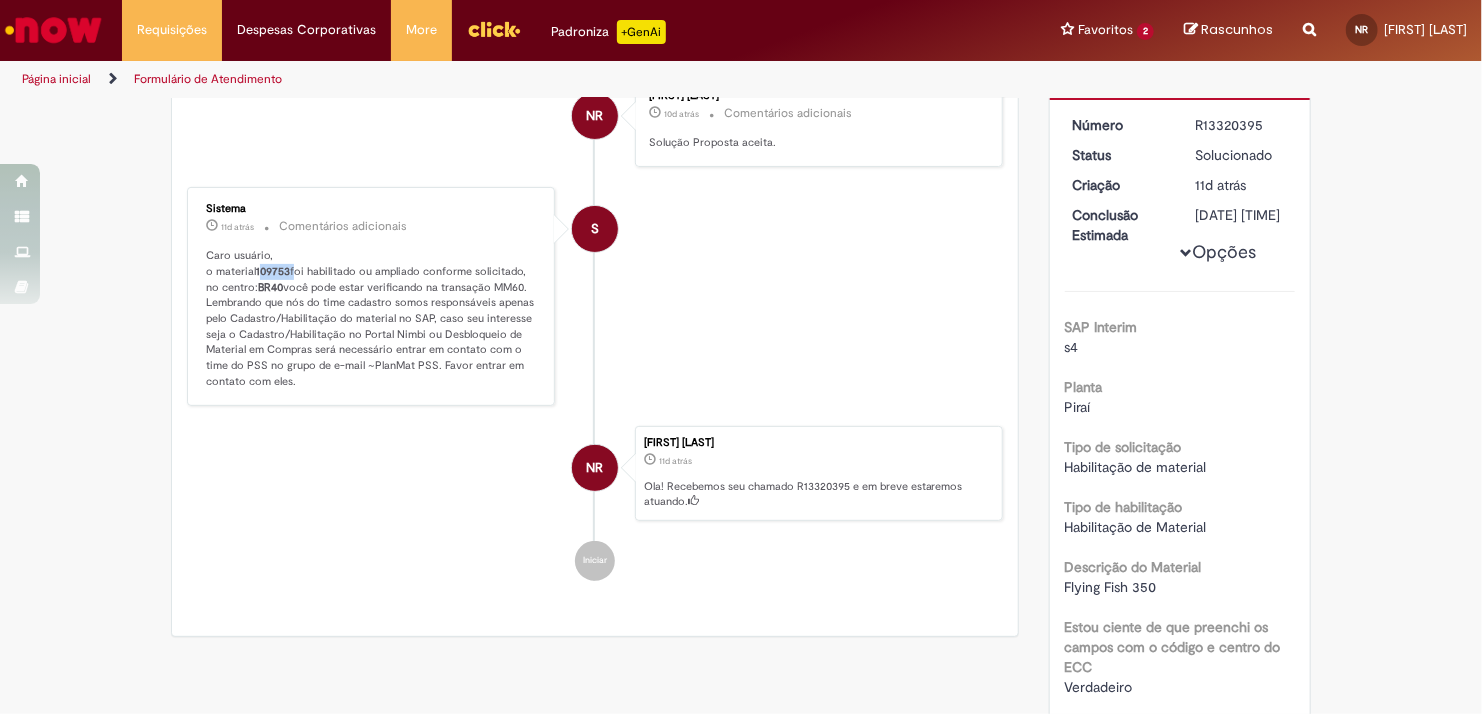 click at bounding box center (53, 30) 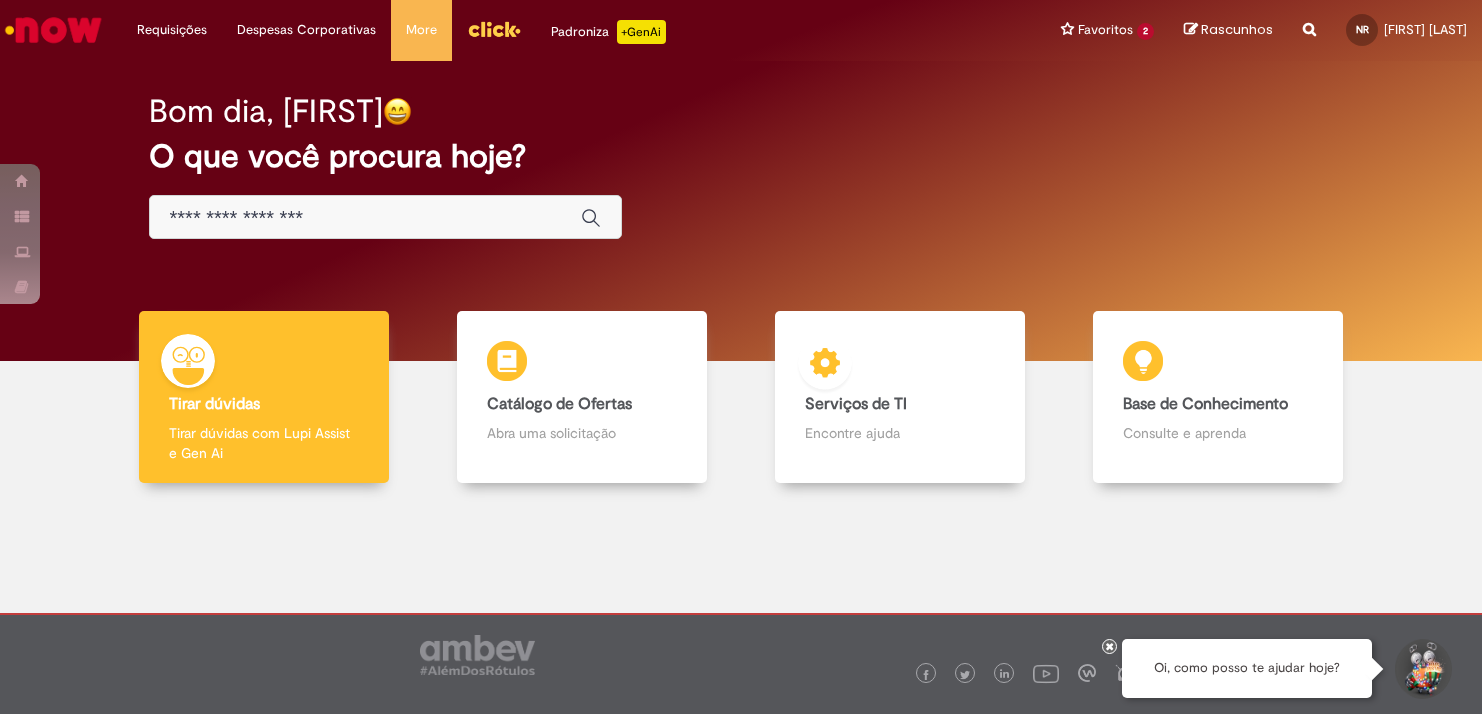 click on "Serviços de TI
Serviços de TI
Encontre ajuda" at bounding box center (900, 397) 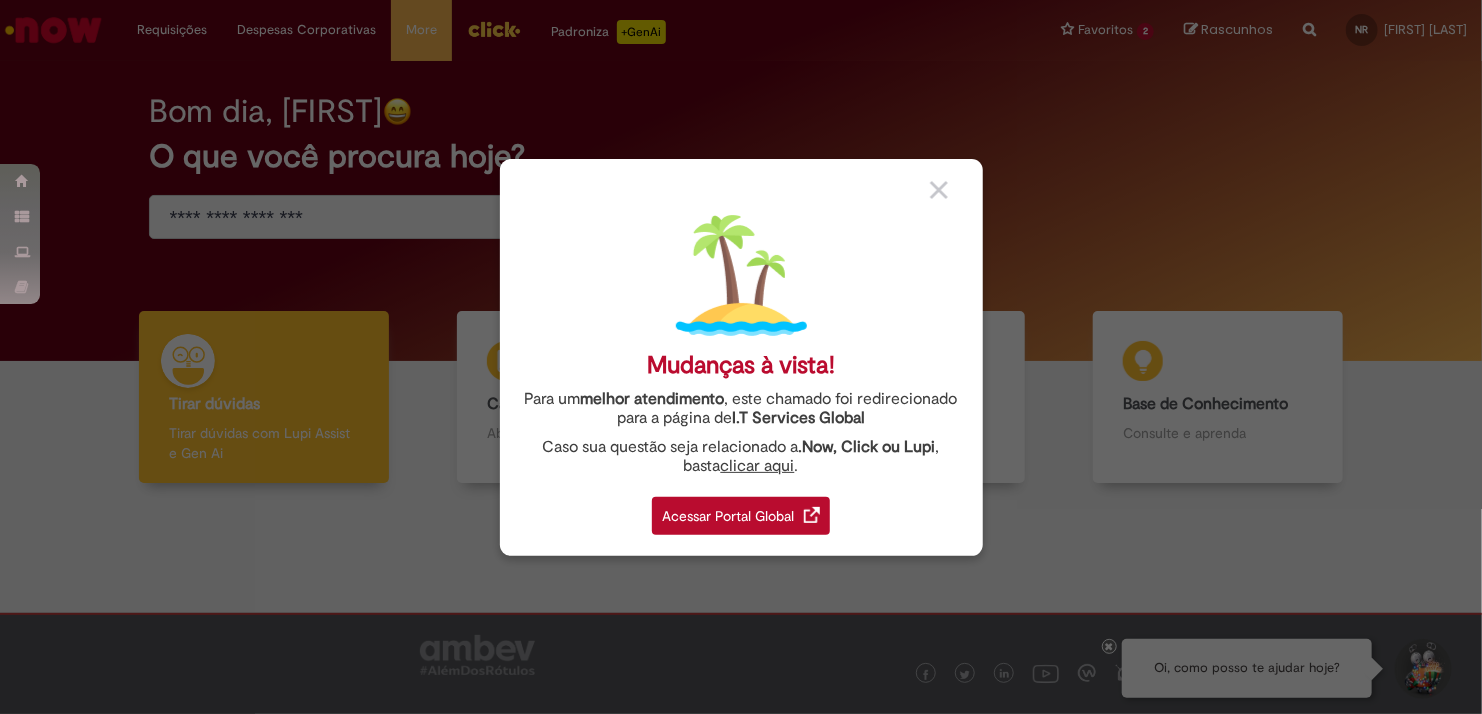 click on "Acessar Portal Global" at bounding box center (741, 516) 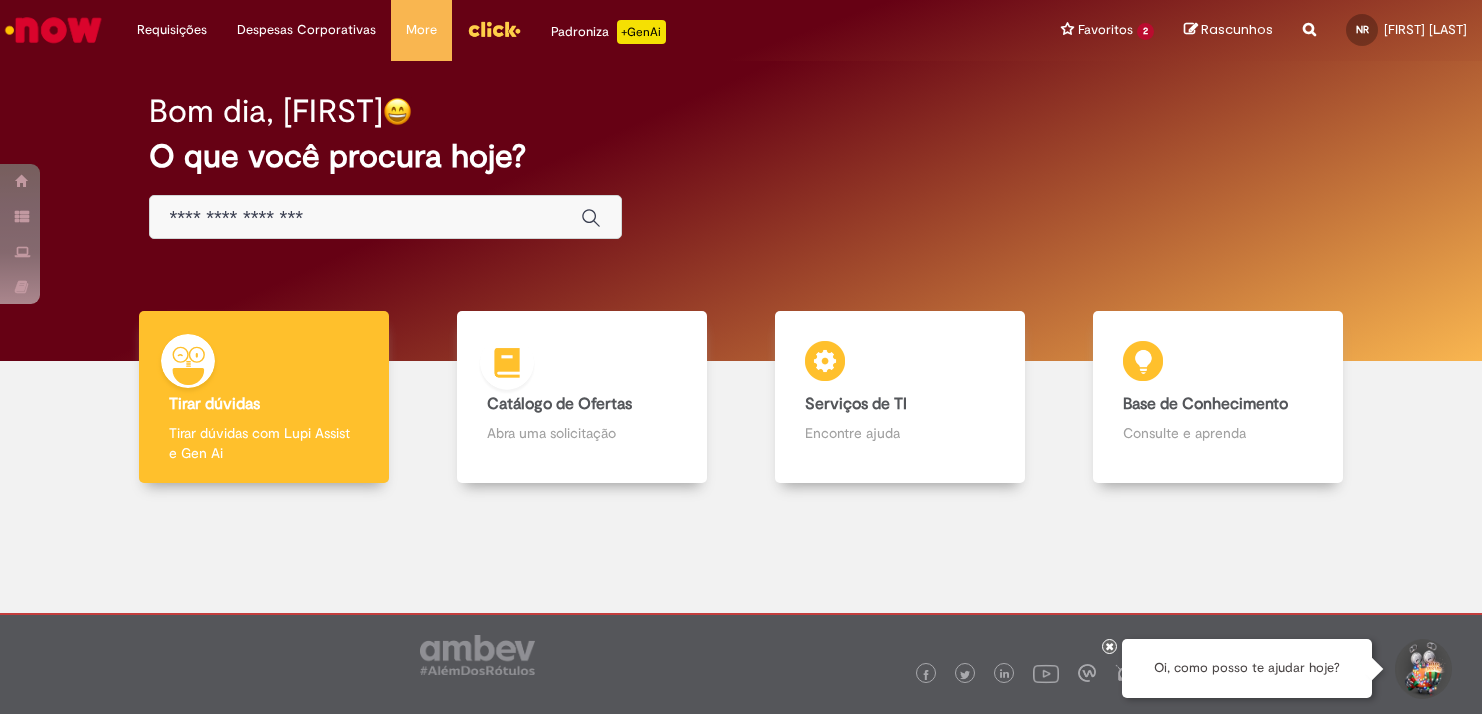 scroll, scrollTop: 0, scrollLeft: 0, axis: both 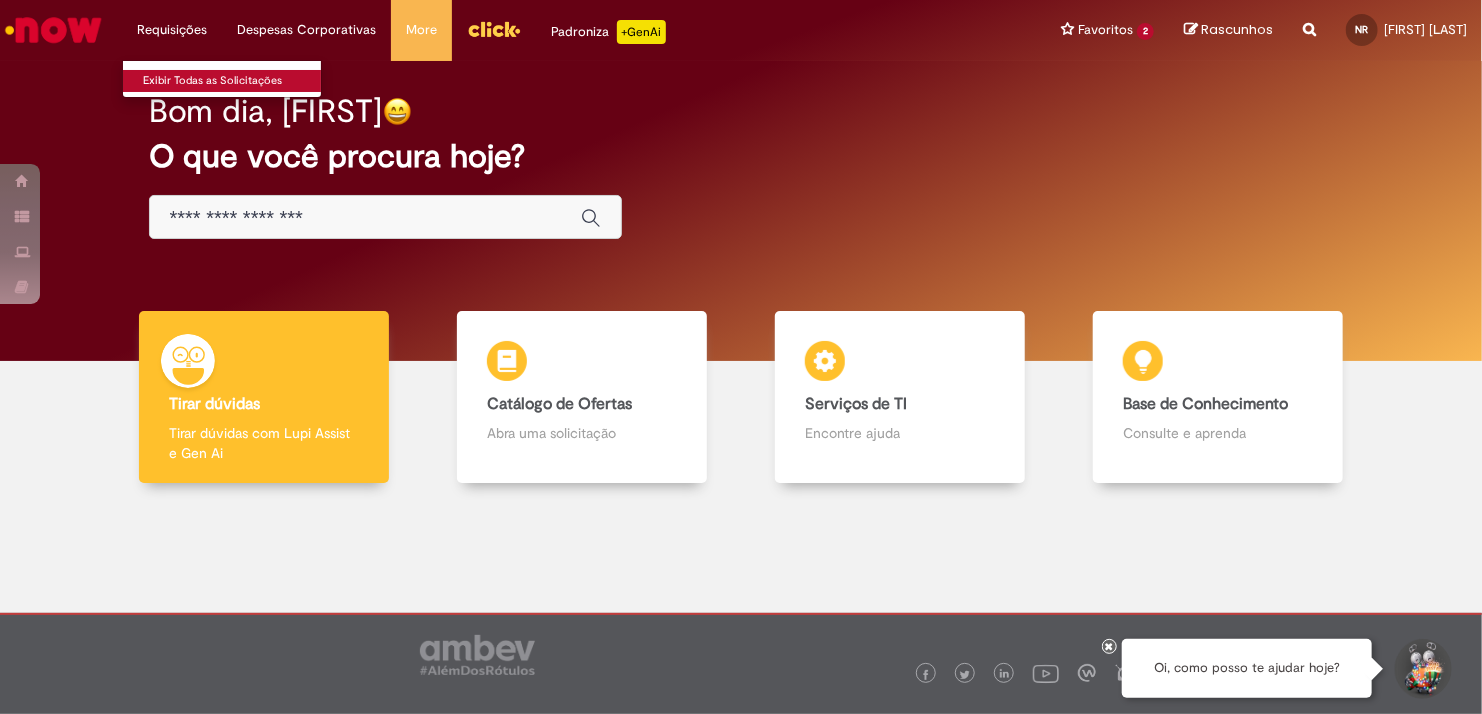 click on "Exibir Todas as Solicitações" at bounding box center [233, 81] 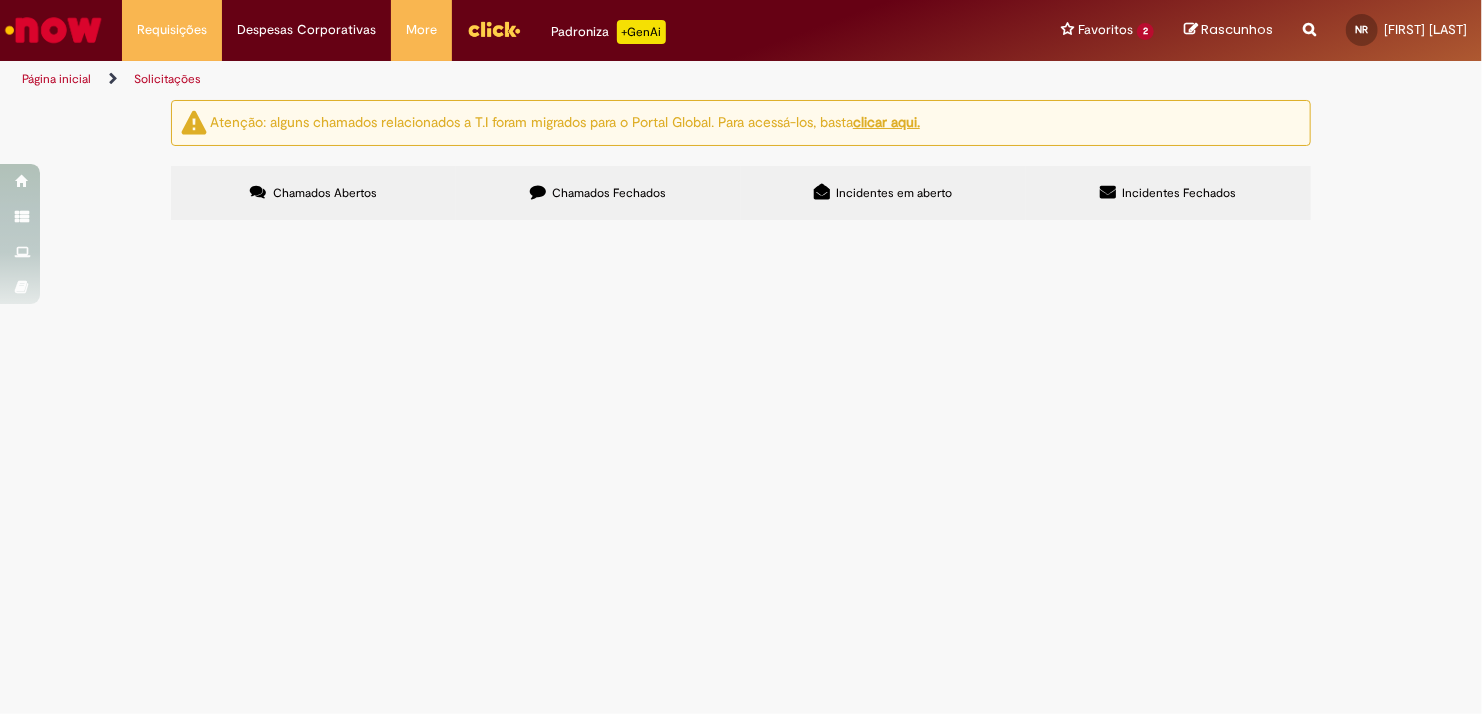 click on "Chamados Fechados" at bounding box center [610, 193] 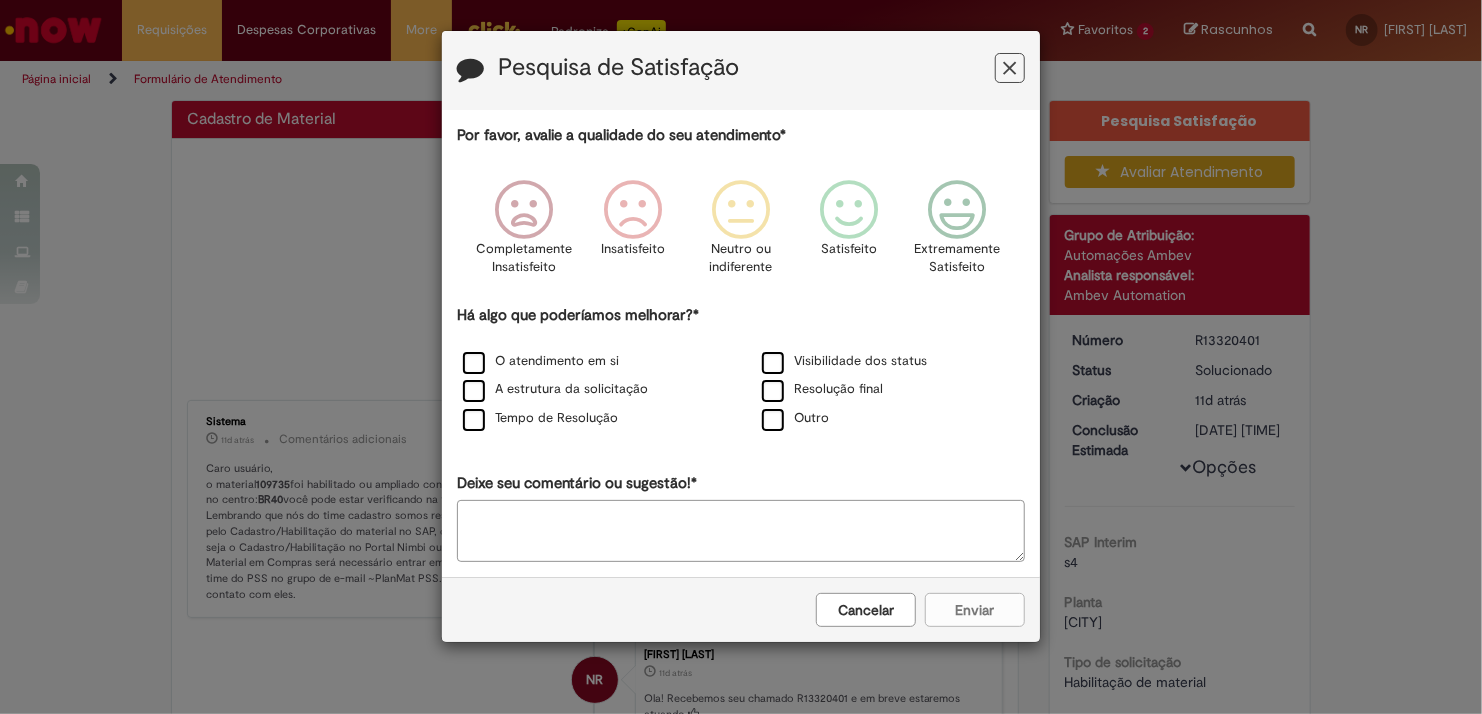 click on "Pesquisa de Satisfação
Por favor, avalie a qualidade do seu atendimento*
Completamente Insatisfeito
Insatisfeito
Neutro ou indiferente
Satisfeito
Extremamente Satisfeito
Há algo que poderíamos melhorar?*
O atendimento em si
Visibilidade dos status
A estrutura da solicitação
Resolução final
Tempo de Resolução
Outro
Deixe seu comentário ou sugestão!*
Cancelar   Enviar" at bounding box center (741, 357) 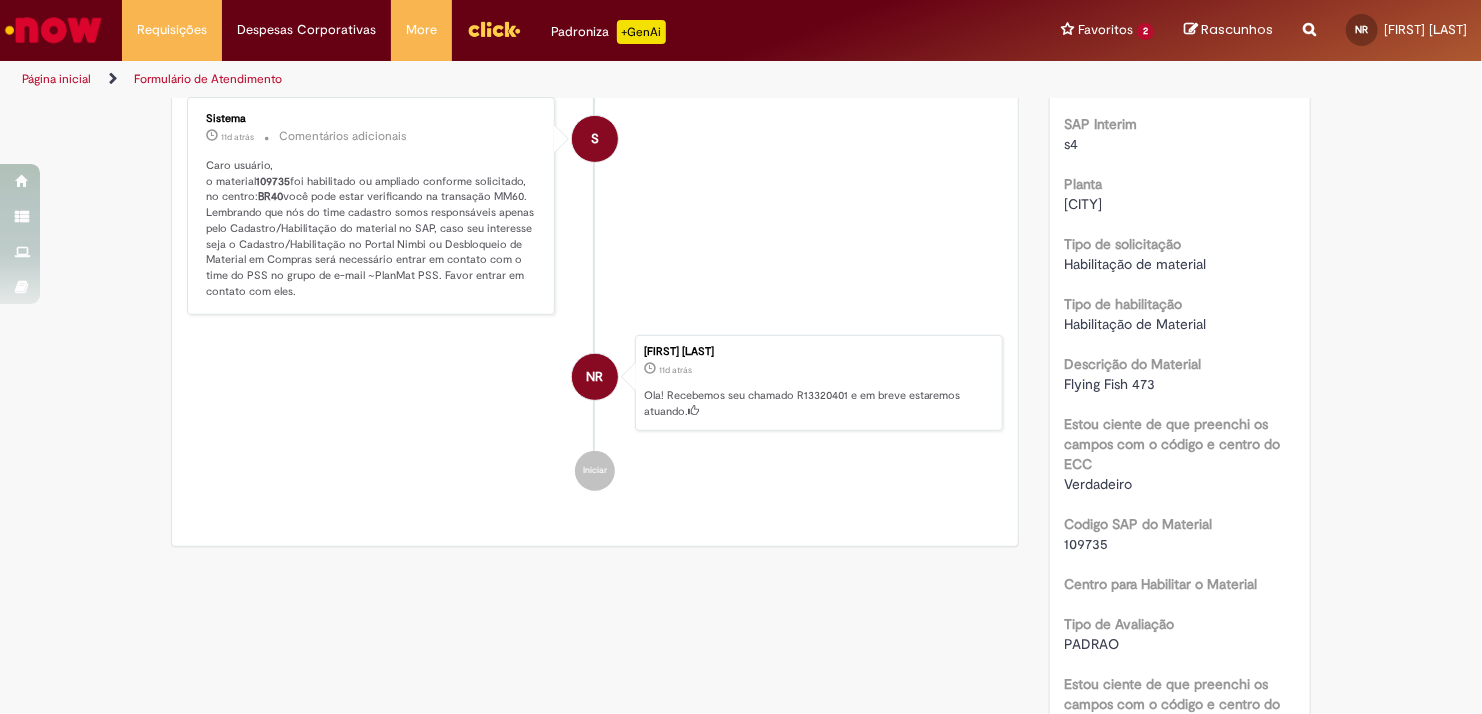 scroll, scrollTop: 18, scrollLeft: 0, axis: vertical 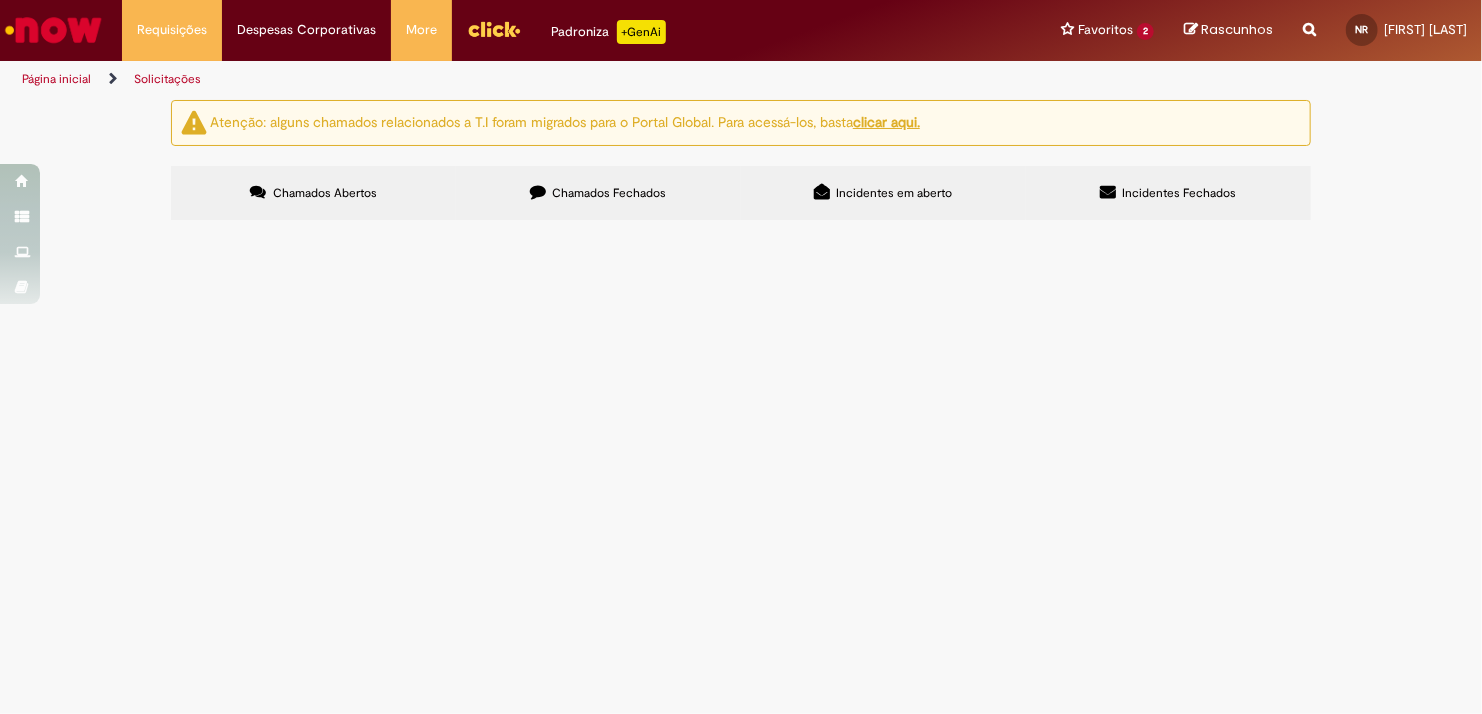 click on "Chamados Fechados" at bounding box center [598, 193] 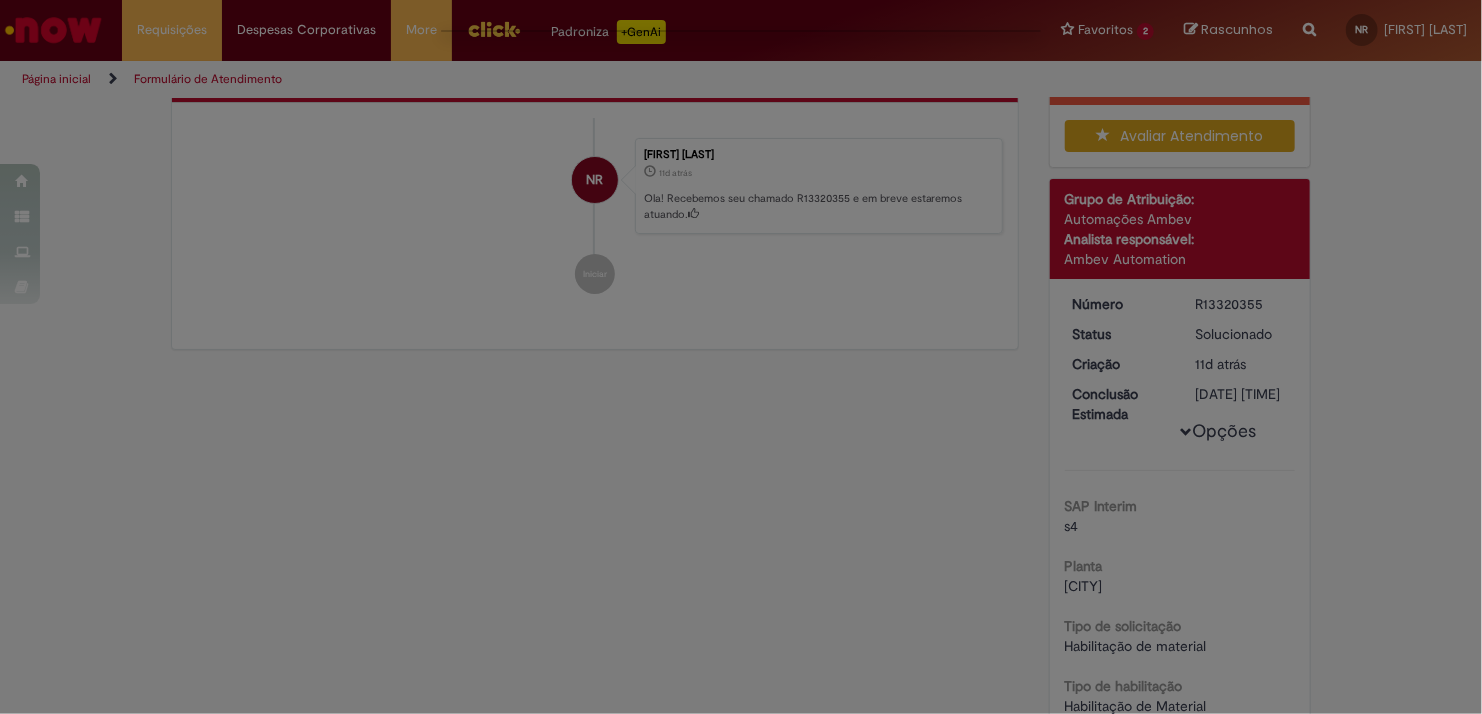 scroll, scrollTop: 0, scrollLeft: 0, axis: both 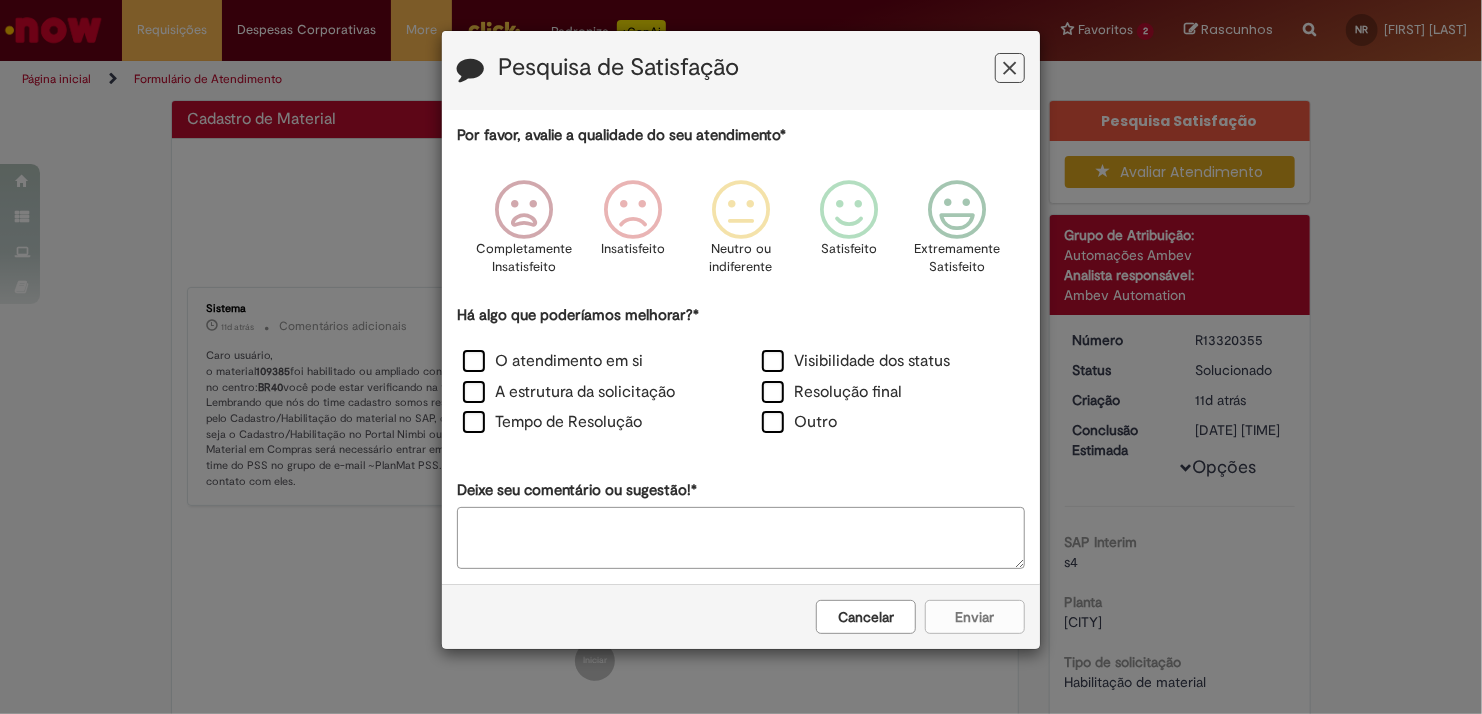 click at bounding box center (1010, 68) 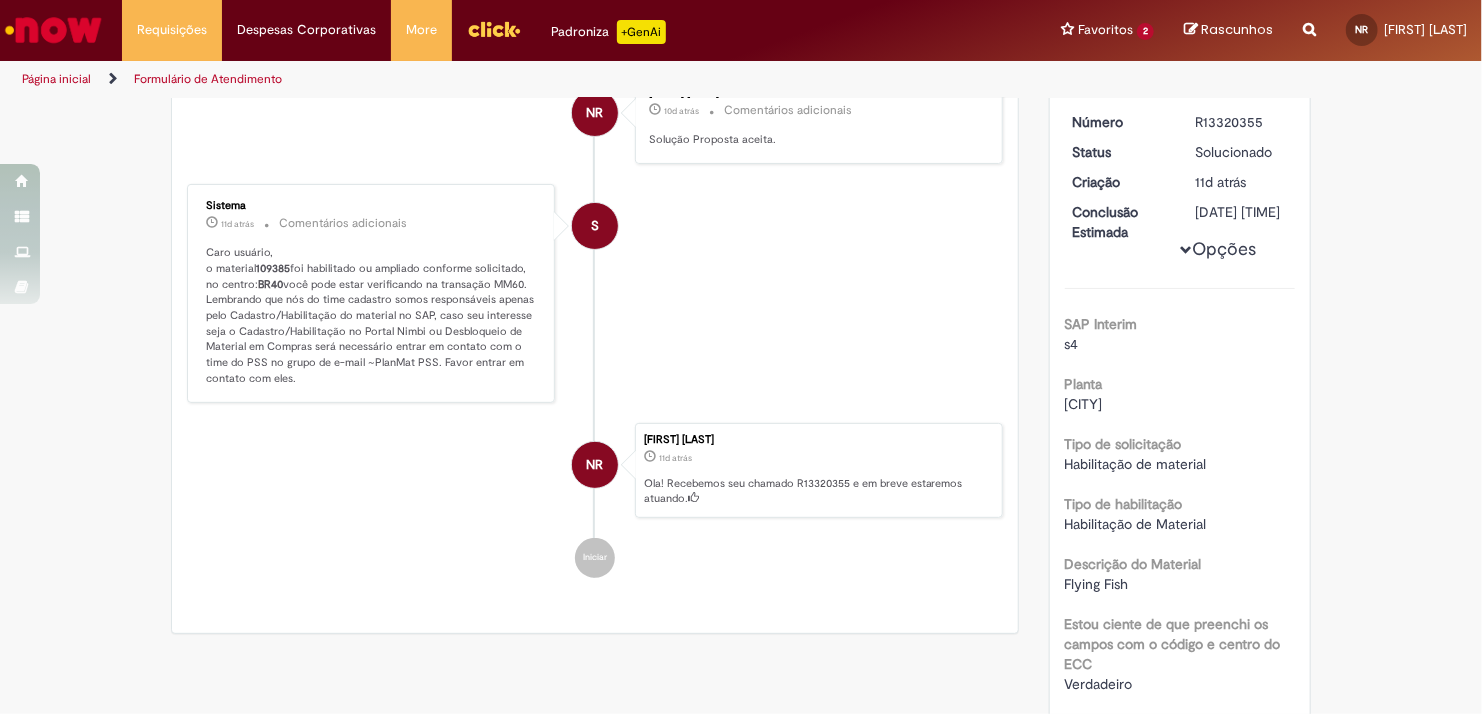 scroll, scrollTop: 118, scrollLeft: 0, axis: vertical 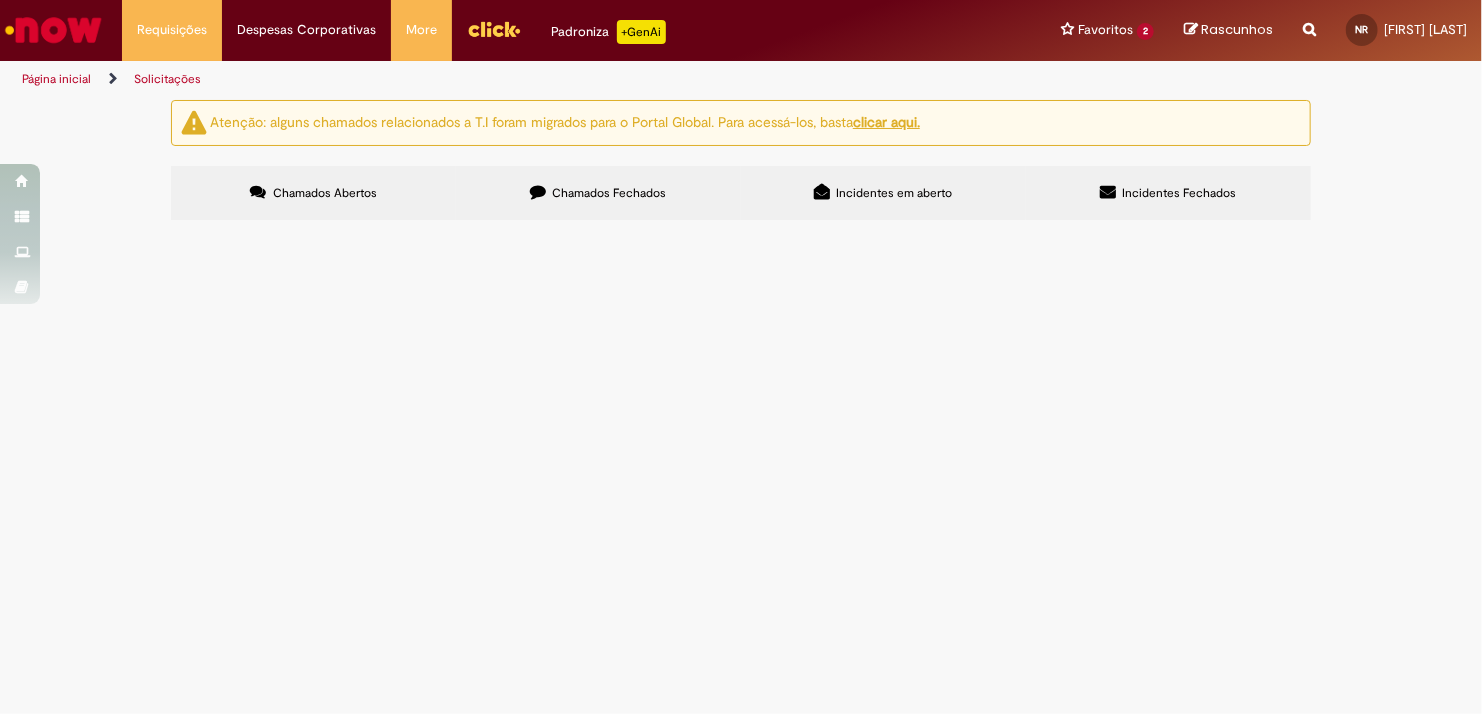click on "Chamados Fechados" at bounding box center [598, 193] 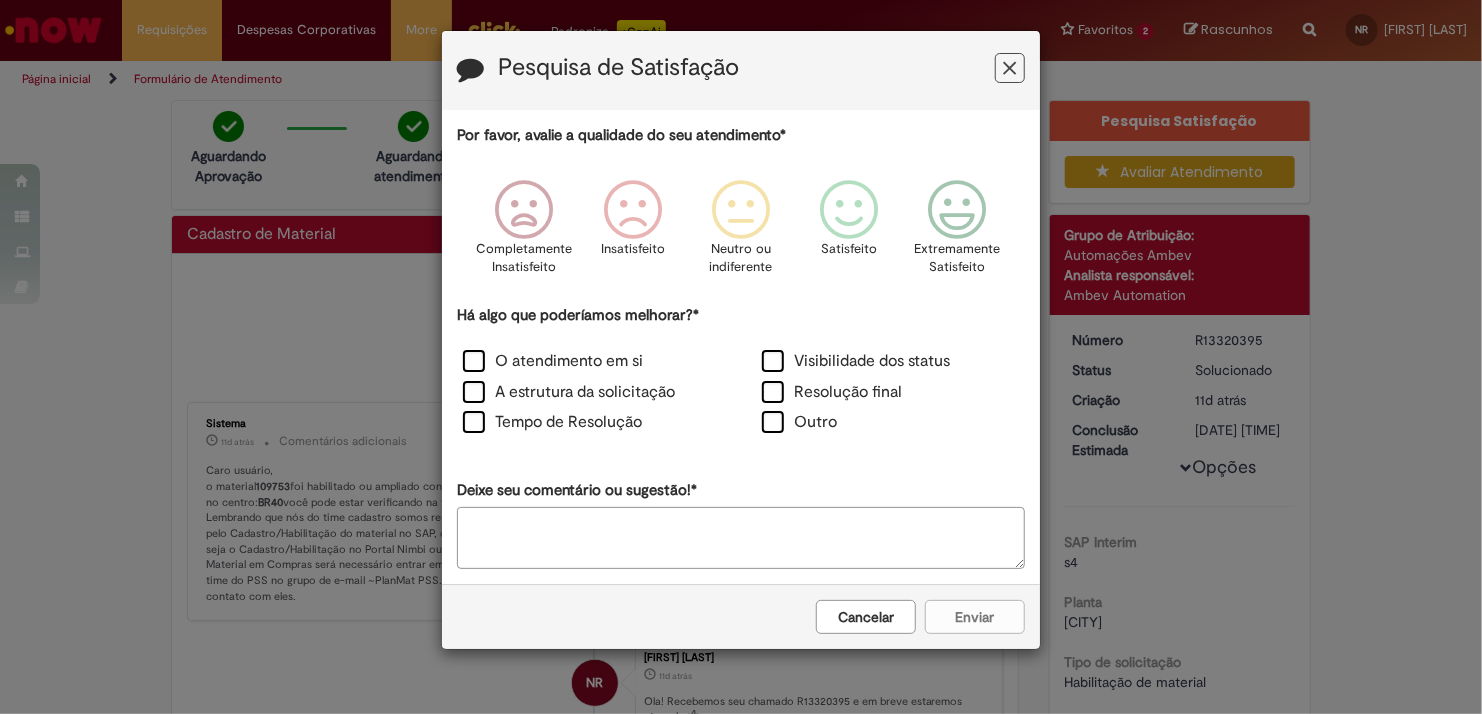 click at bounding box center [1010, 68] 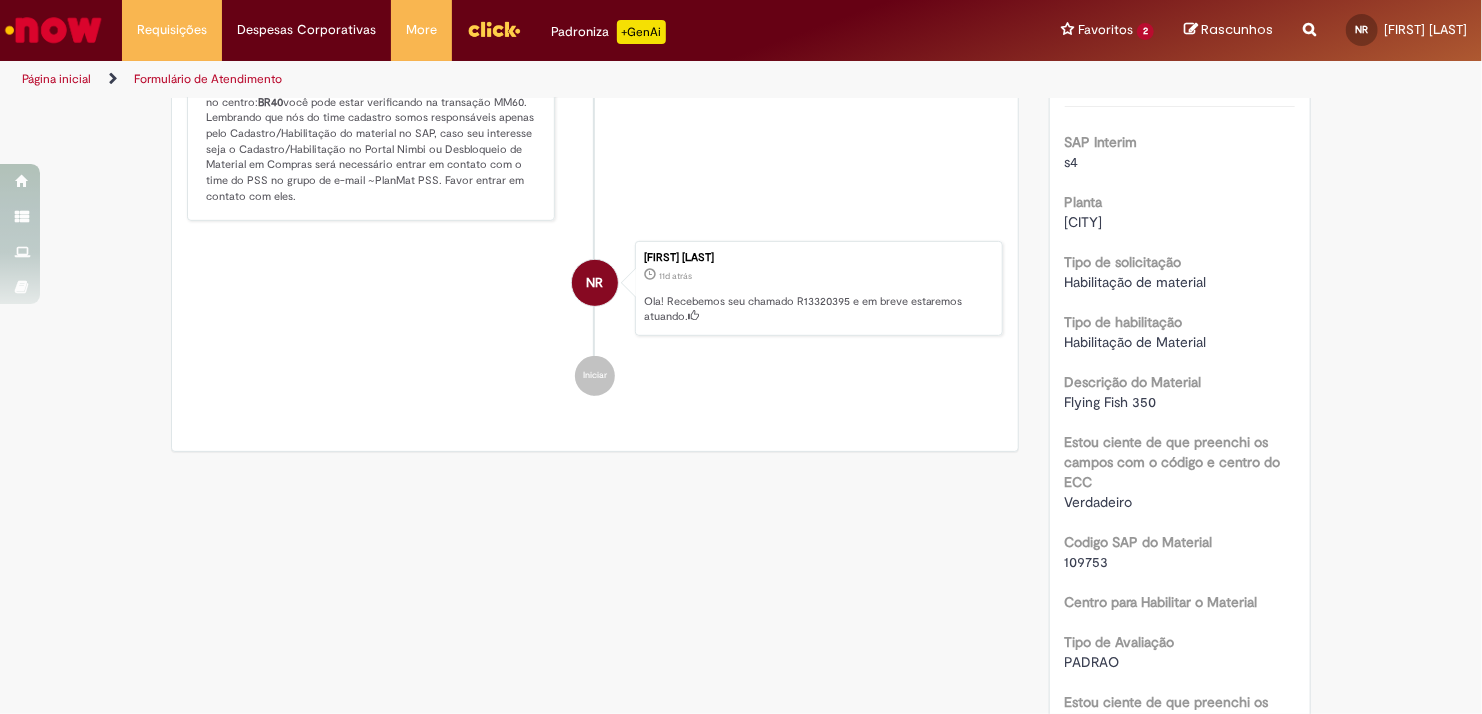 scroll, scrollTop: 100, scrollLeft: 0, axis: vertical 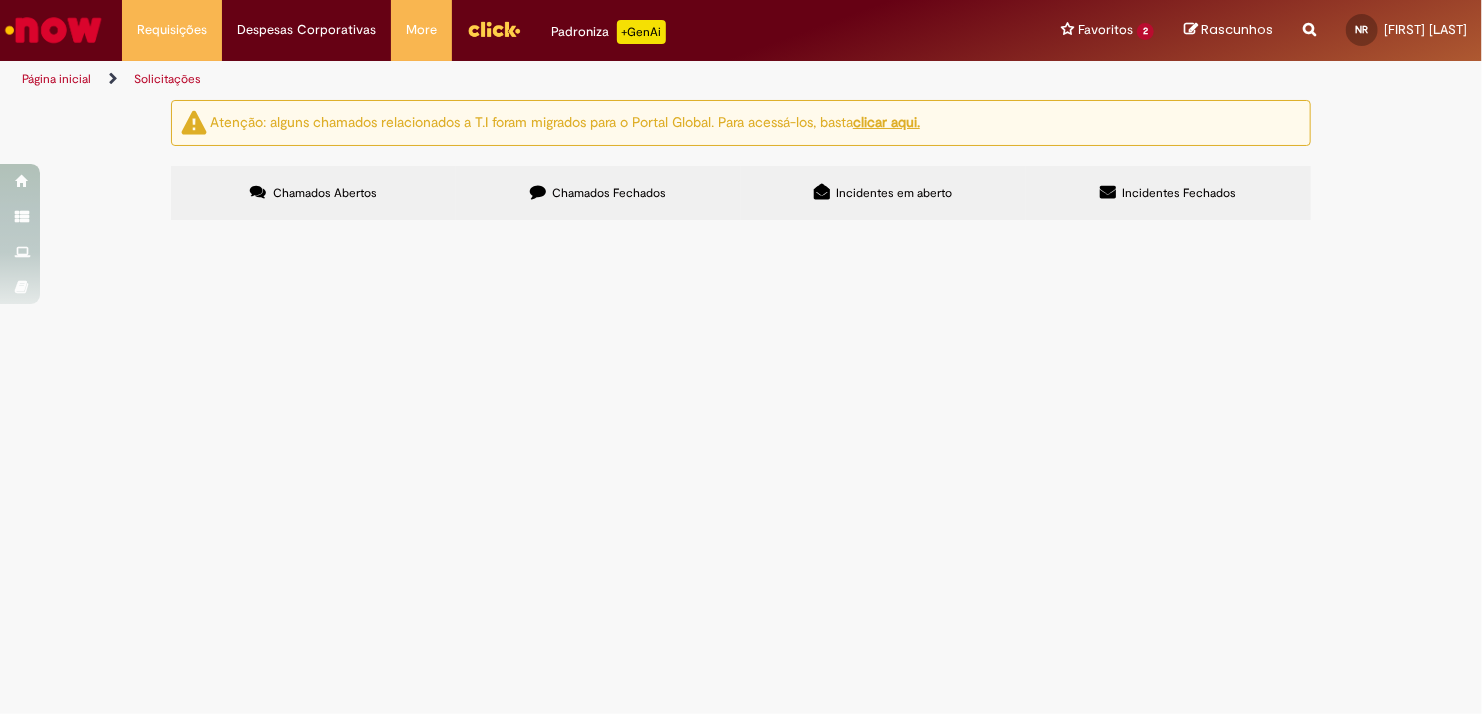 click on "Chamados Fechados" at bounding box center [598, 193] 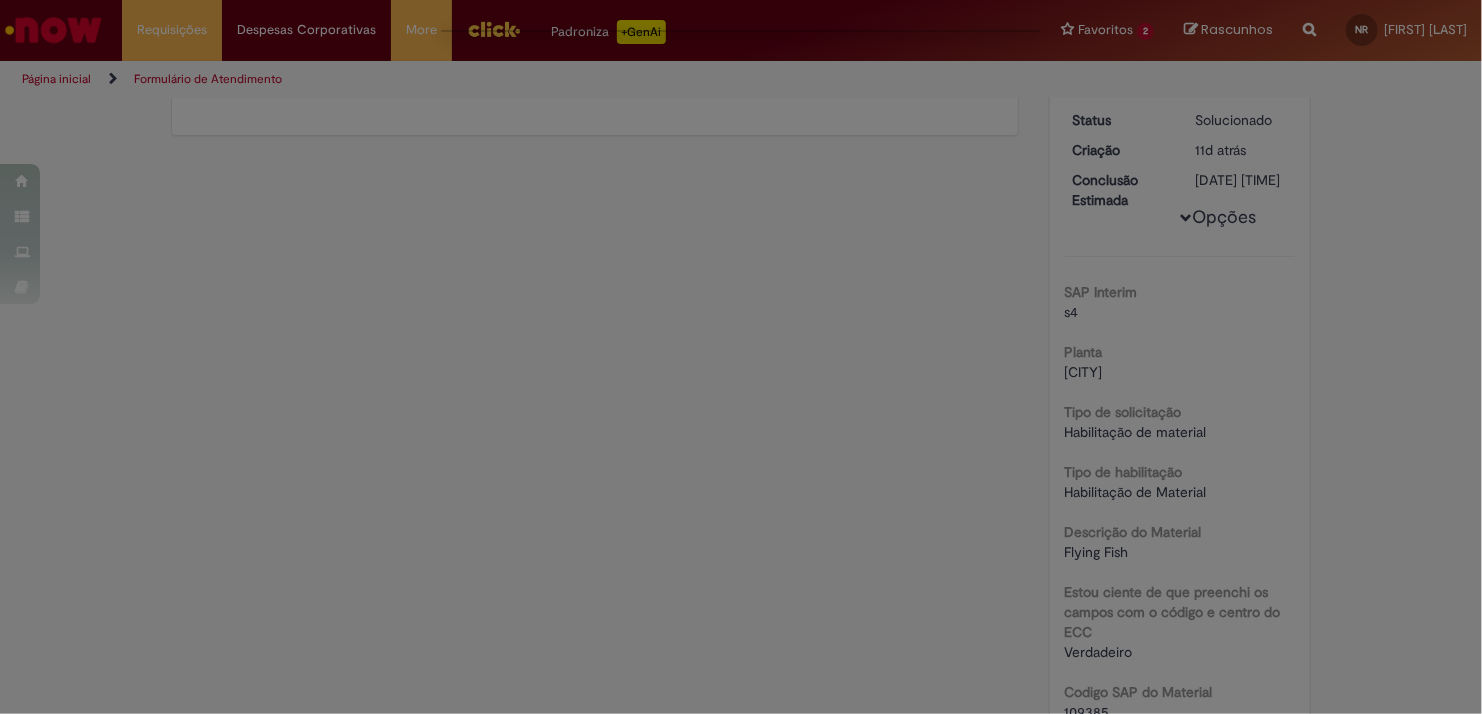 scroll, scrollTop: 0, scrollLeft: 0, axis: both 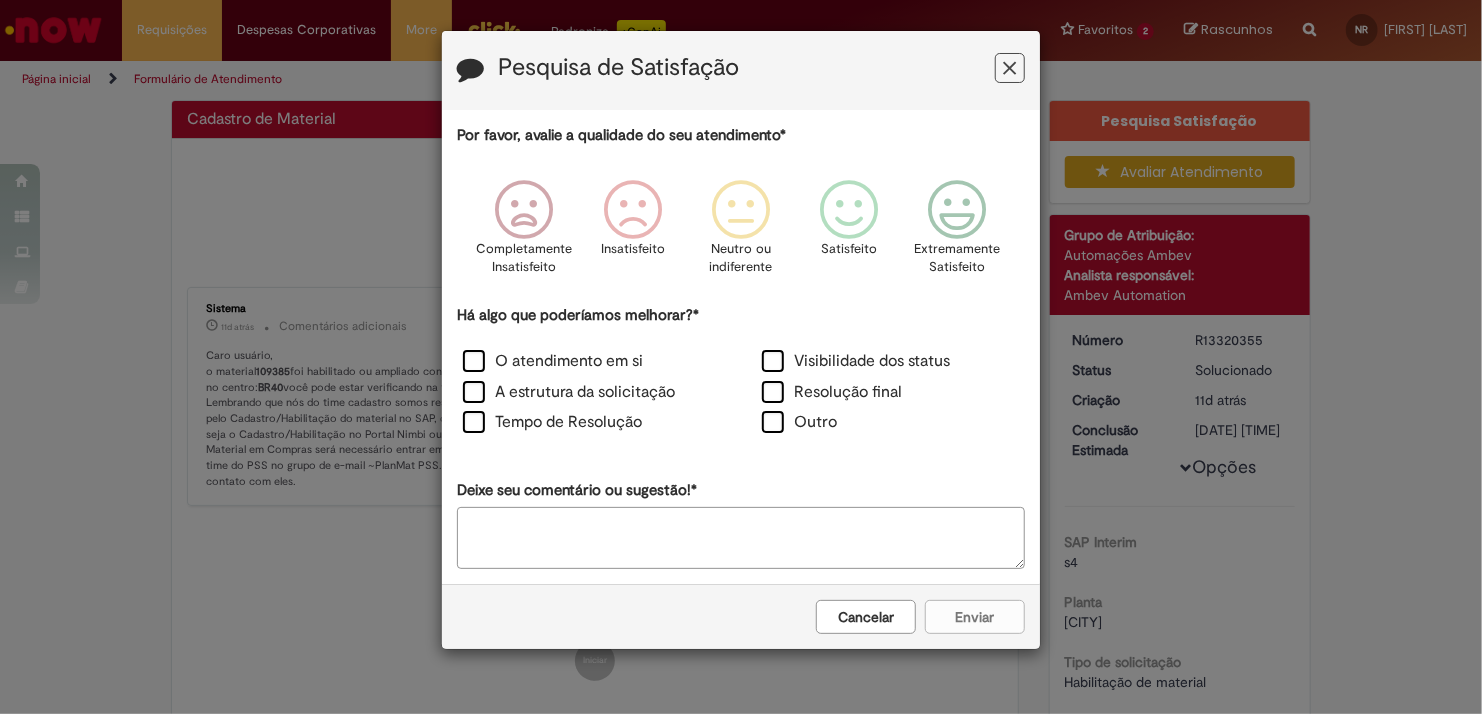 click on "Pesquisa de Satisfação" at bounding box center (741, 70) 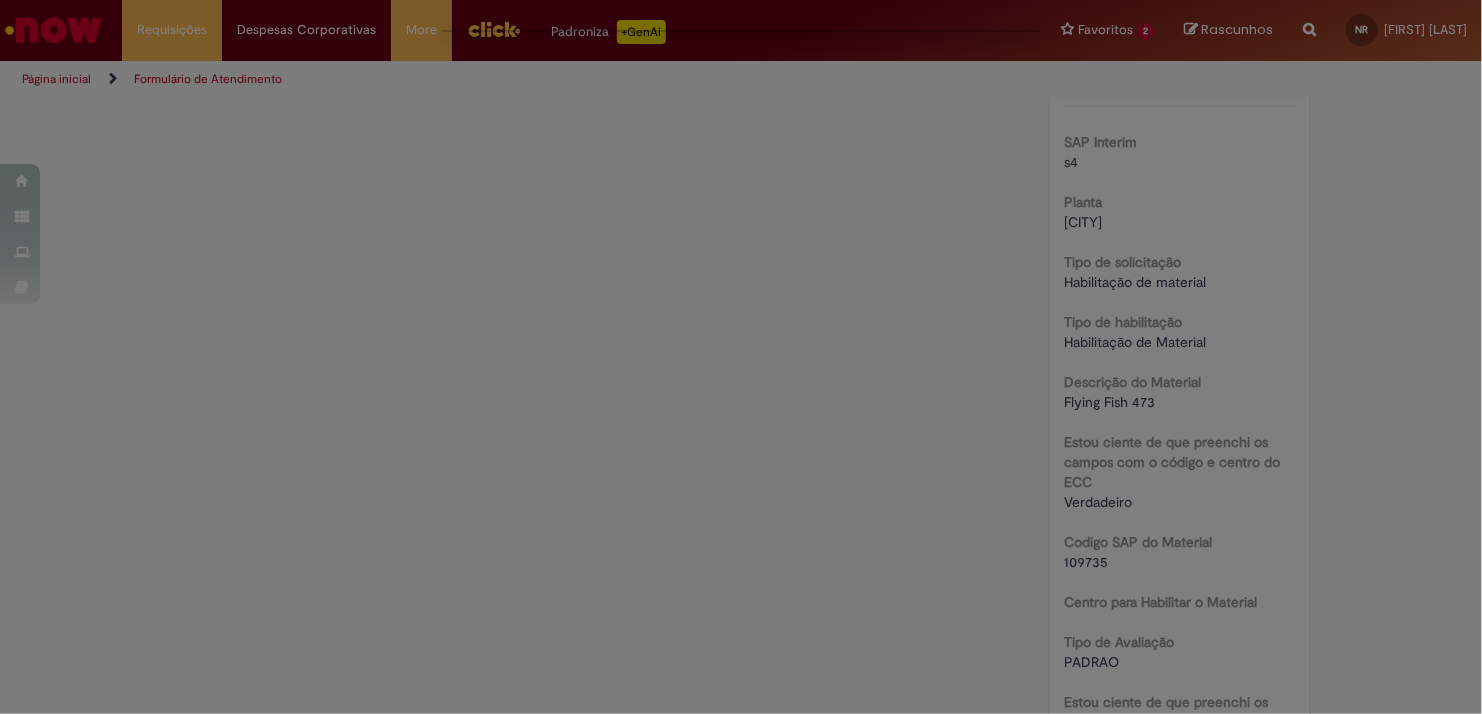 scroll, scrollTop: 0, scrollLeft: 0, axis: both 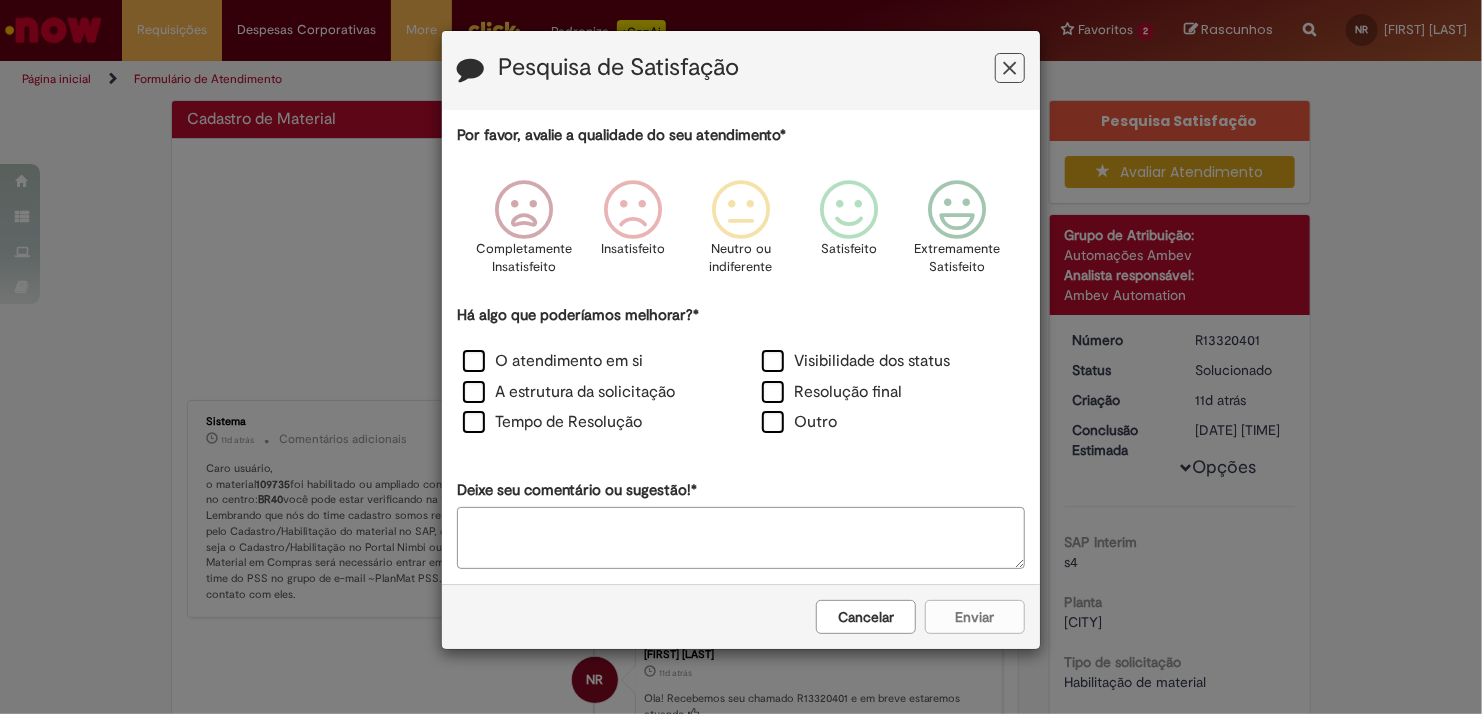 click at bounding box center (1010, 68) 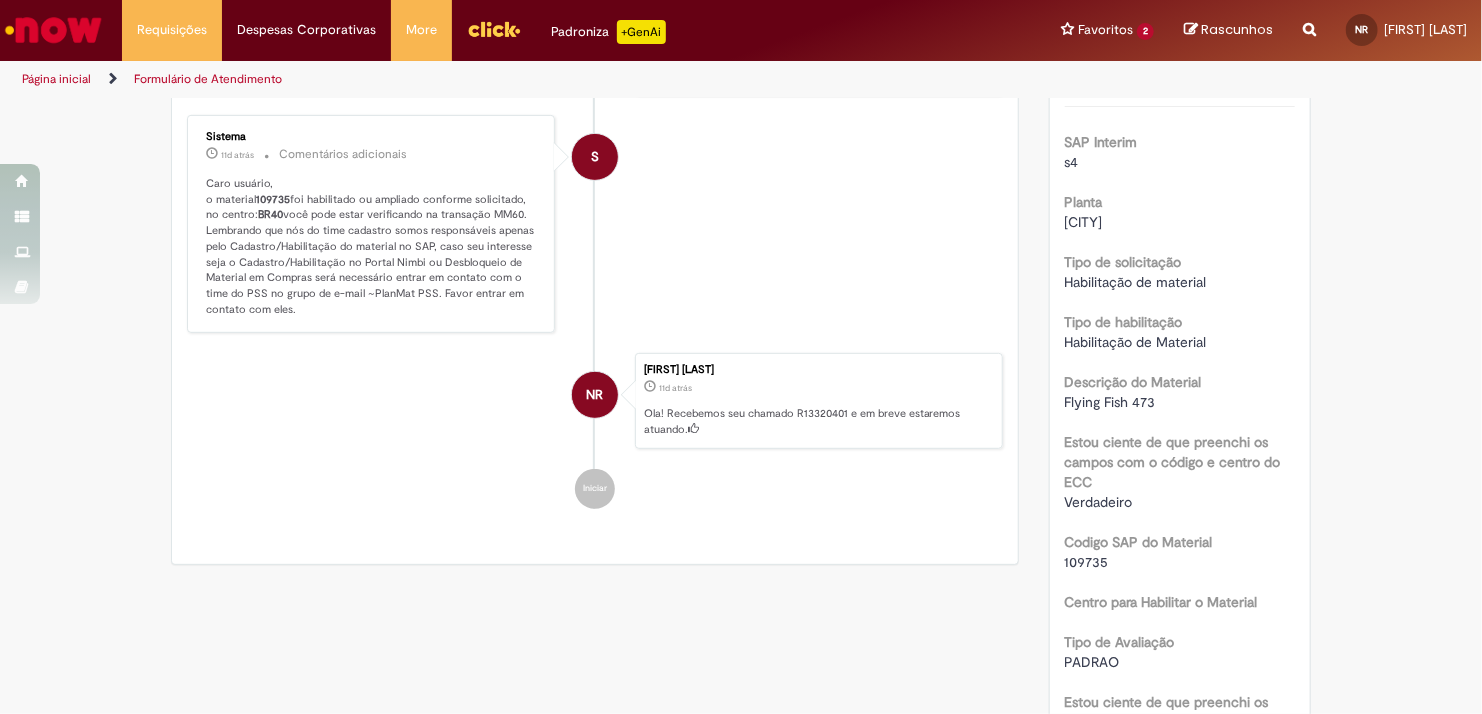 scroll, scrollTop: 500, scrollLeft: 0, axis: vertical 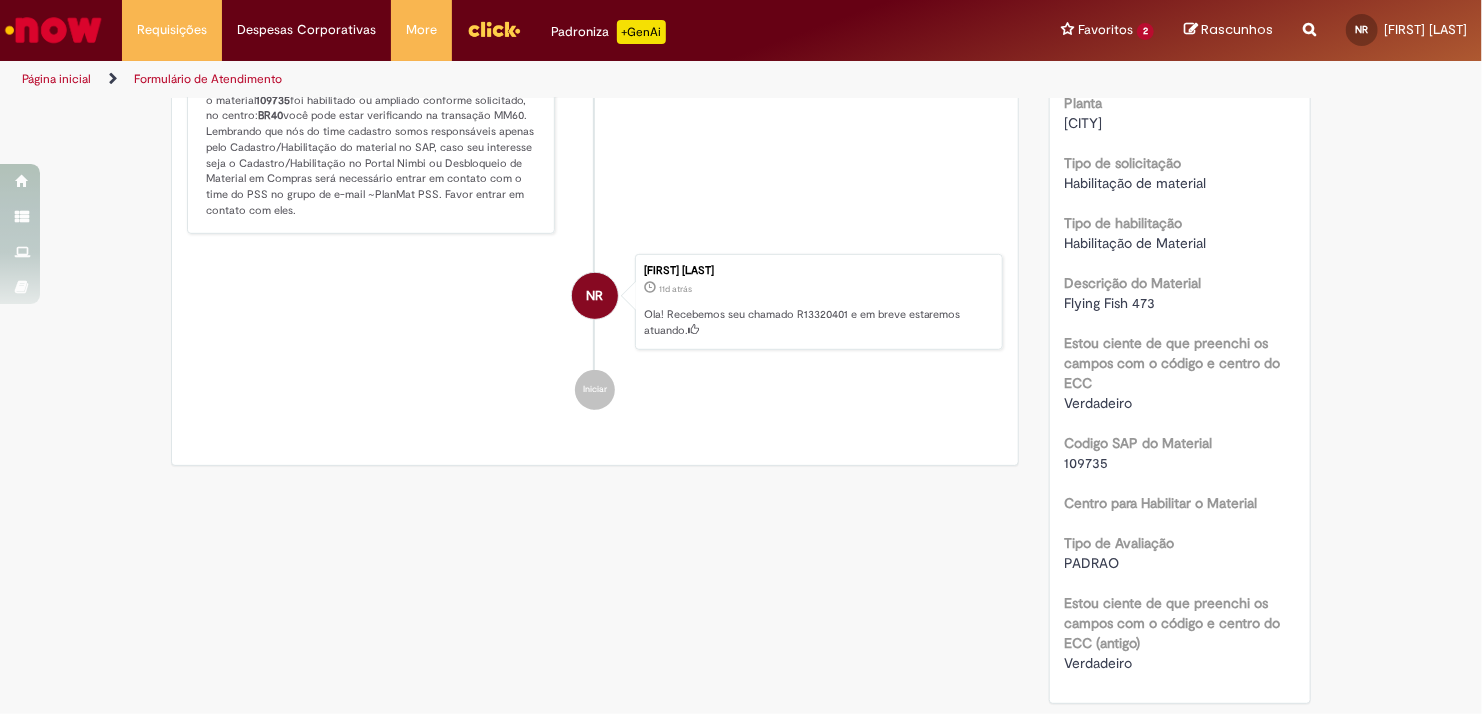 click on "109735" at bounding box center (1087, 463) 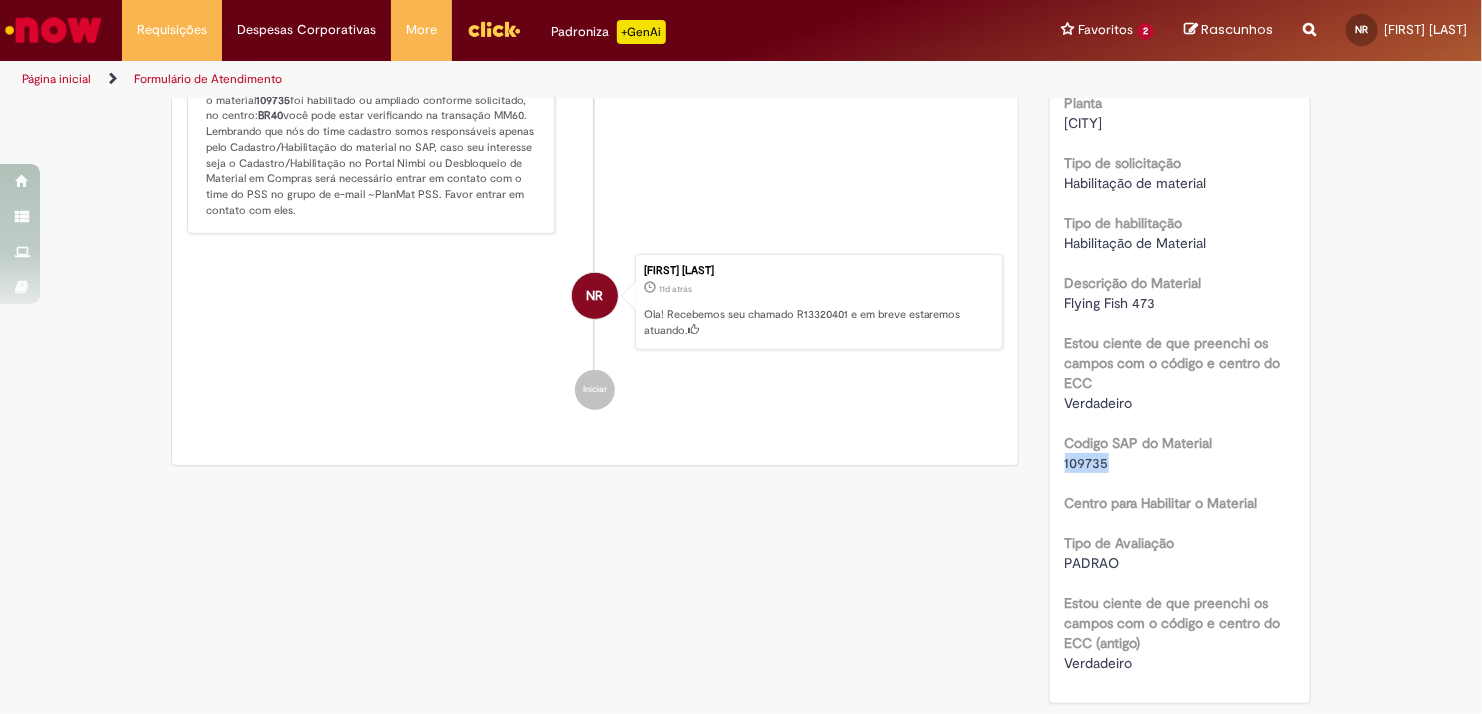 click on "109735" at bounding box center (1087, 463) 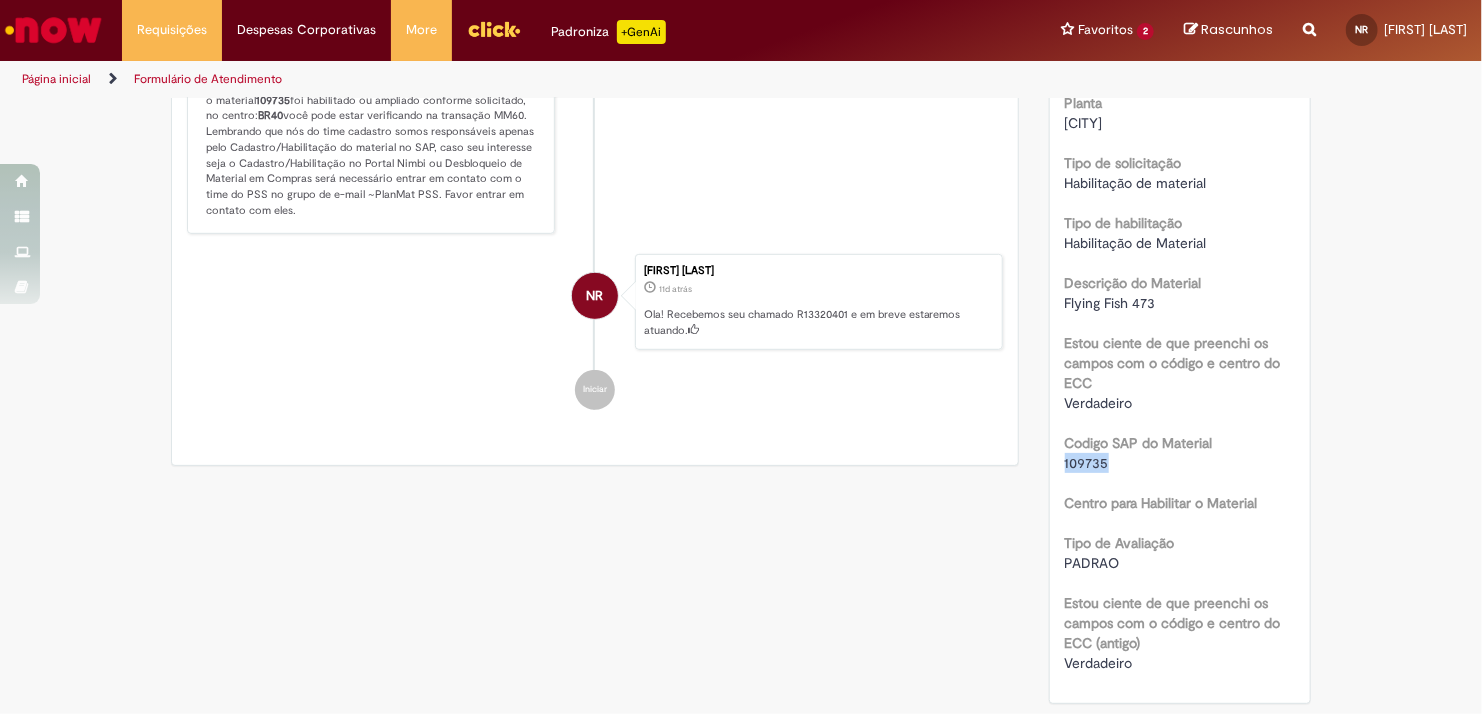 scroll, scrollTop: 400, scrollLeft: 0, axis: vertical 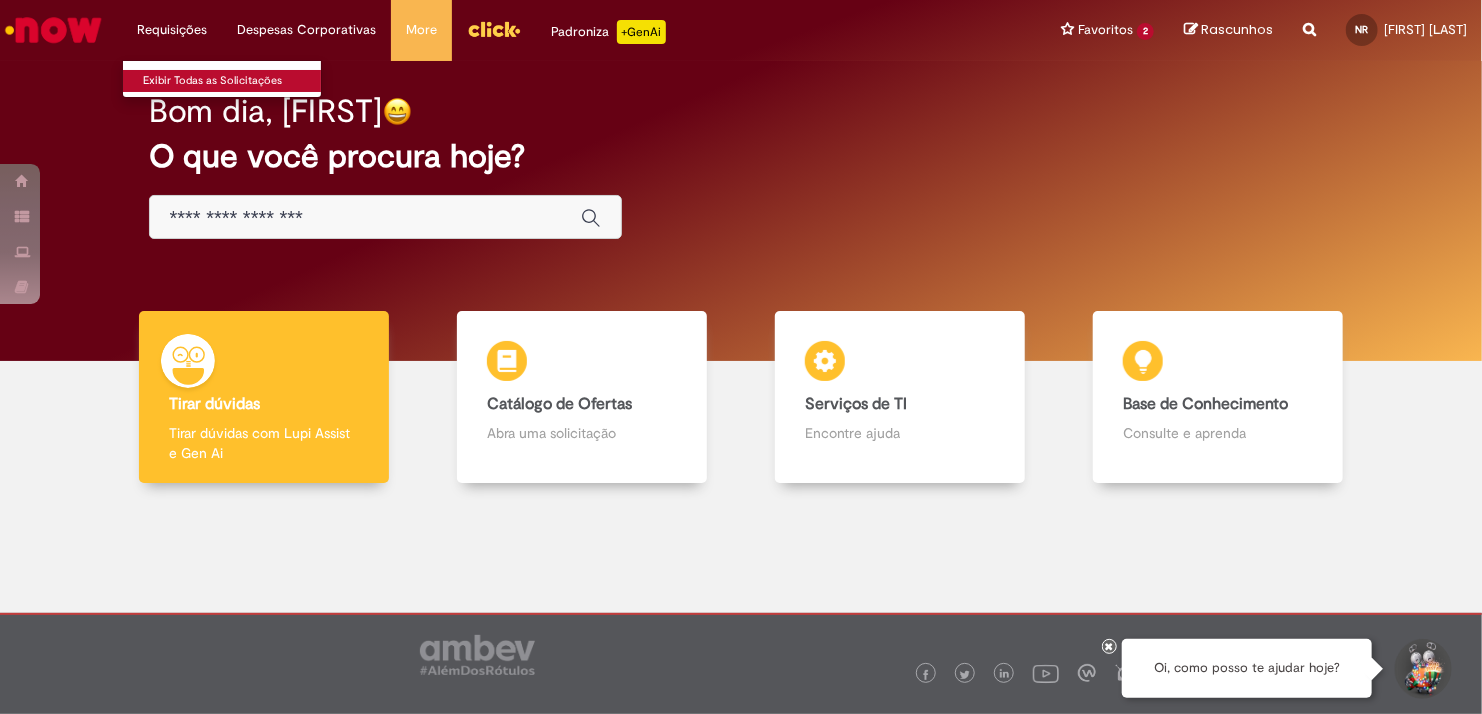 click on "Exibir Todas as Solicitações" at bounding box center (233, 81) 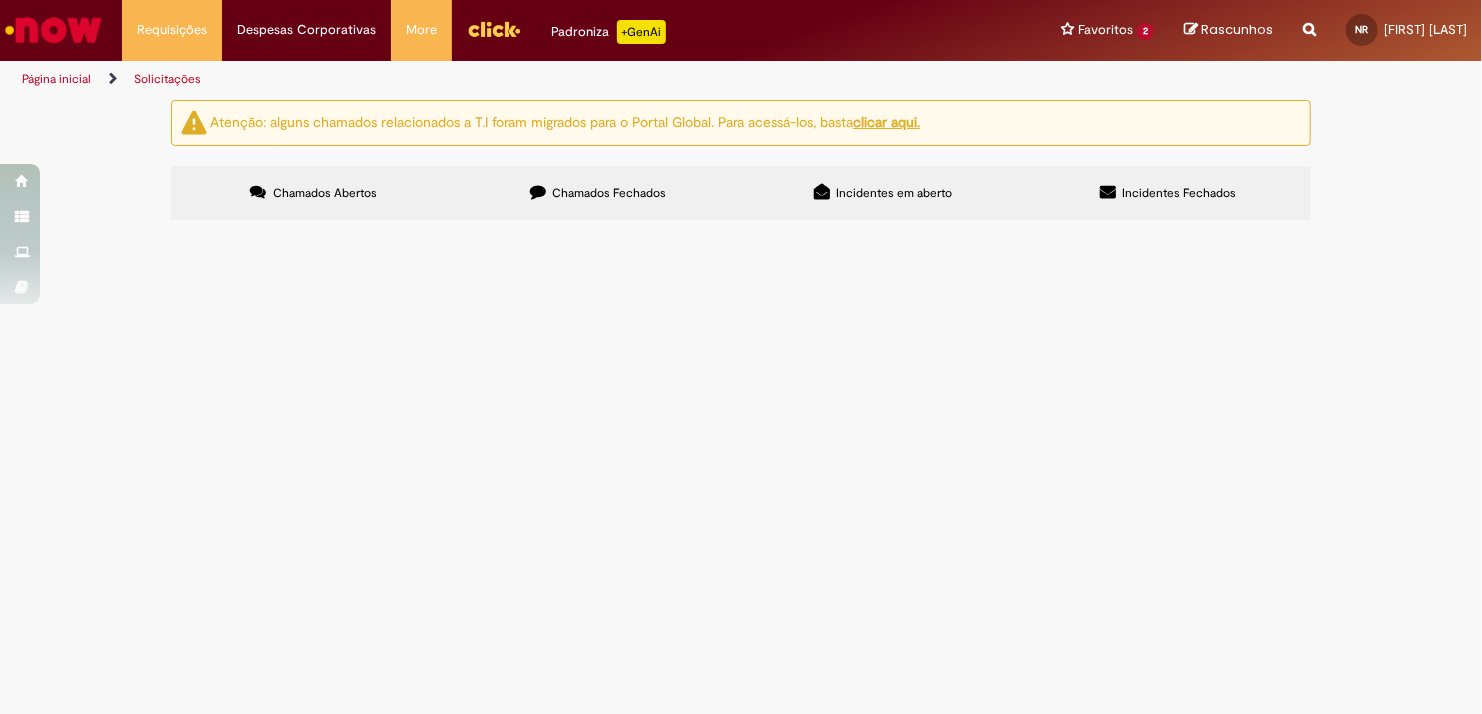 click on "Chamados Fechados" at bounding box center [610, 193] 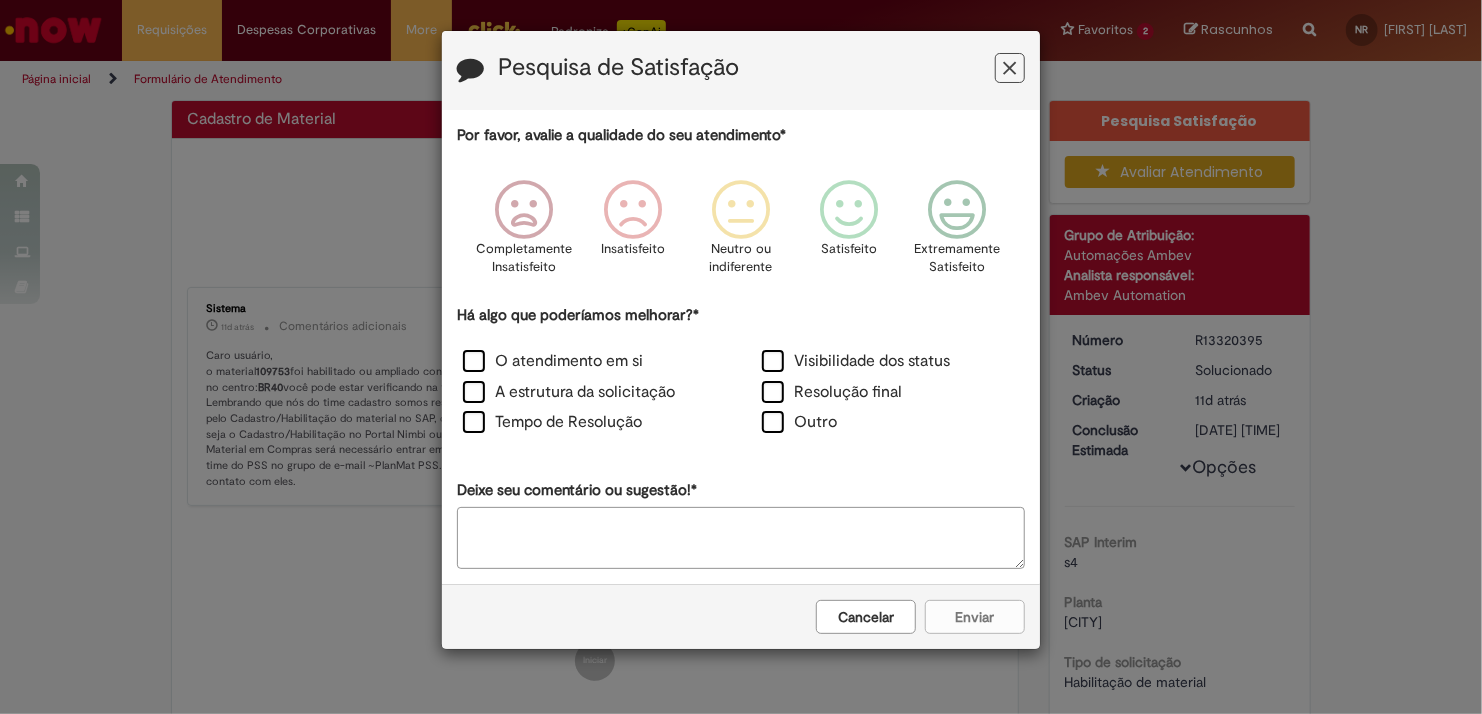 click at bounding box center (1010, 68) 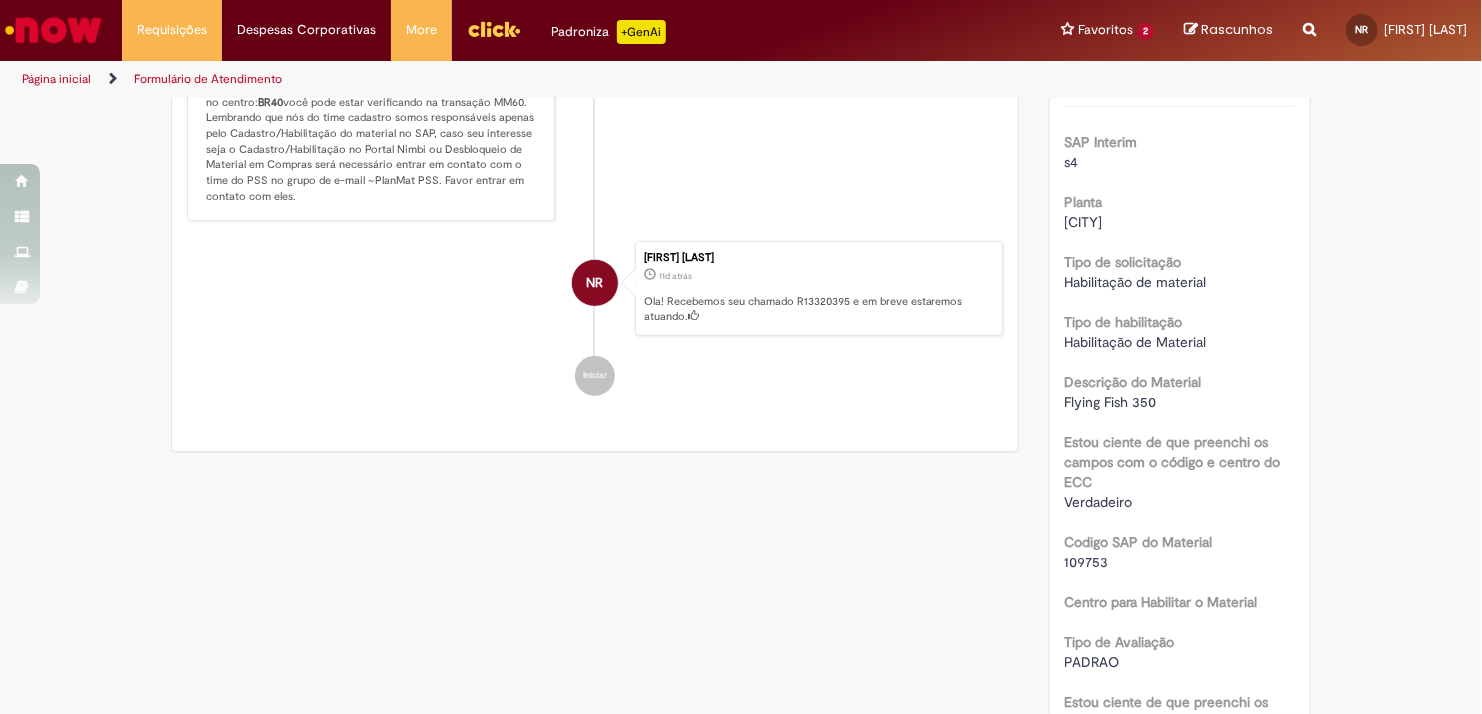 scroll, scrollTop: 200, scrollLeft: 0, axis: vertical 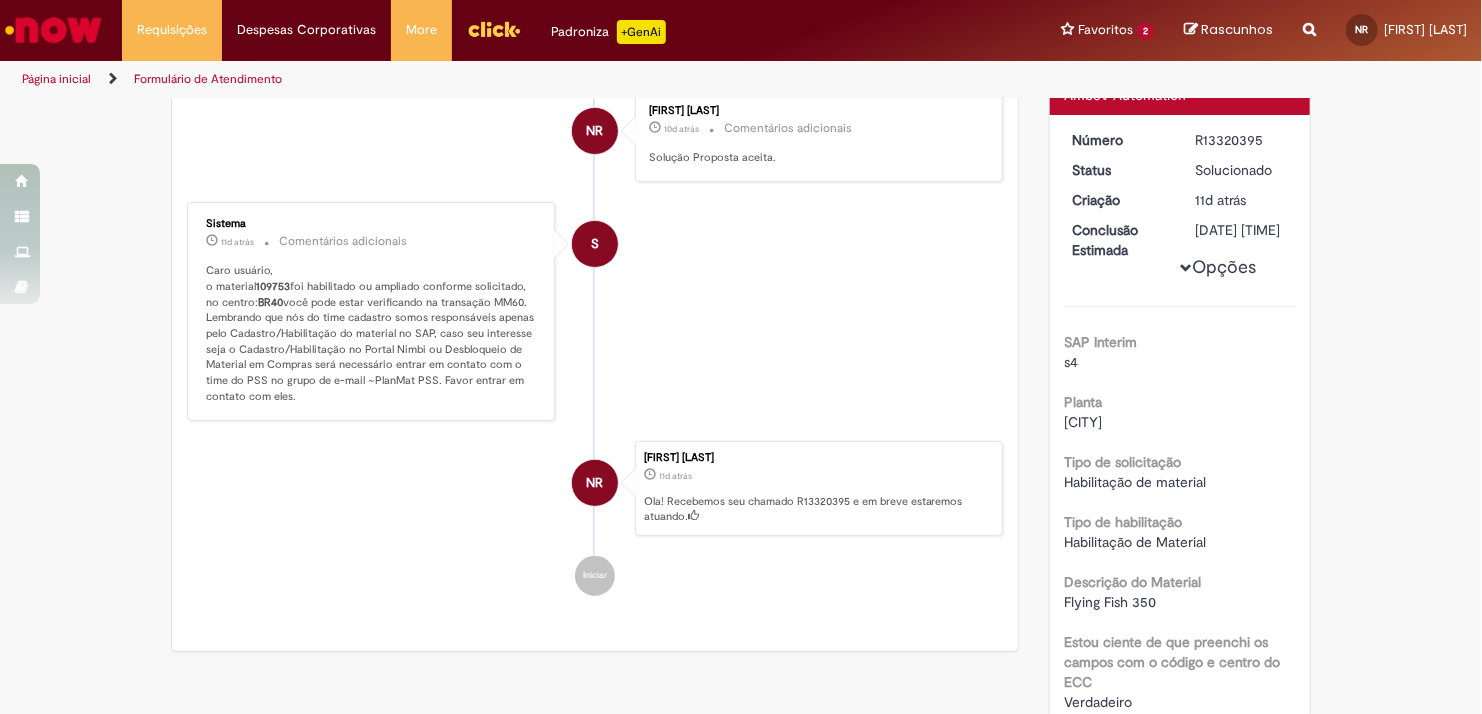 click on "109753" at bounding box center [273, 286] 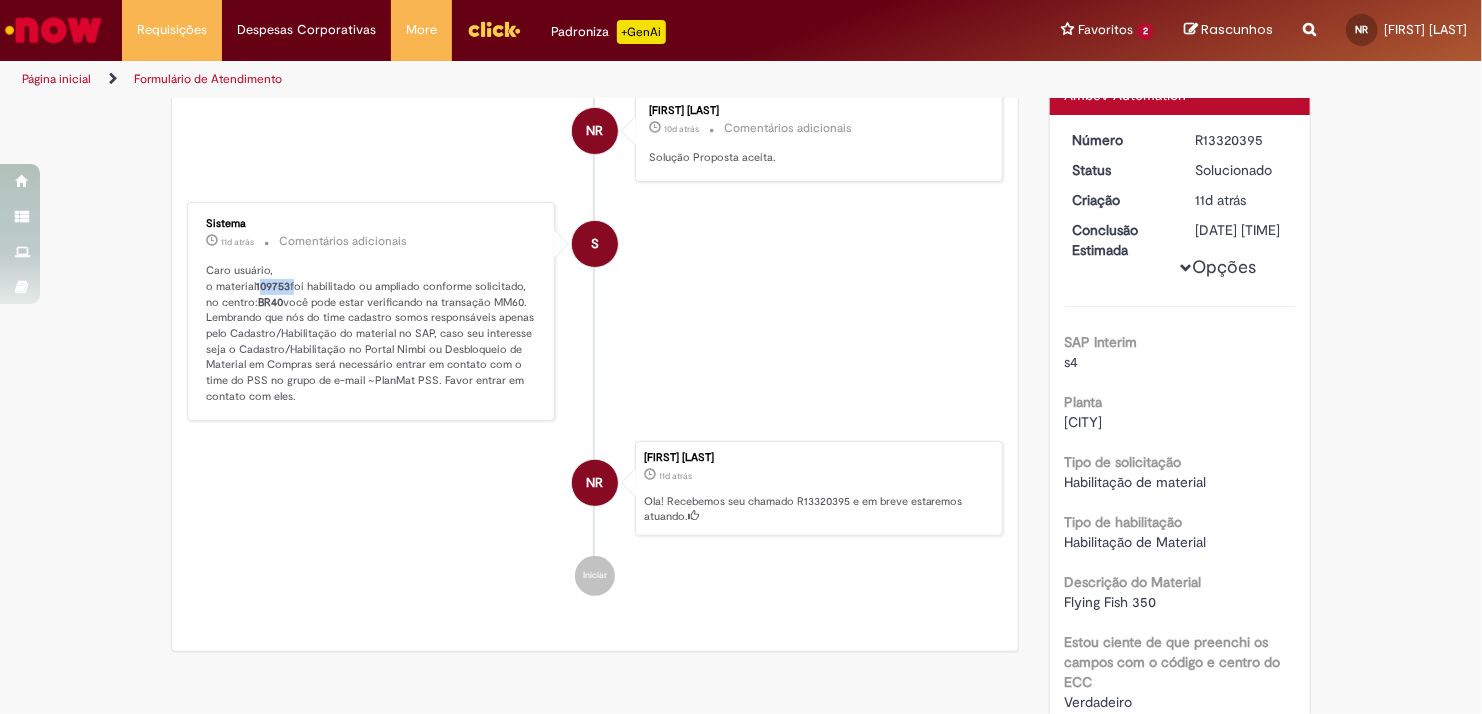 click on "109753" at bounding box center (273, 286) 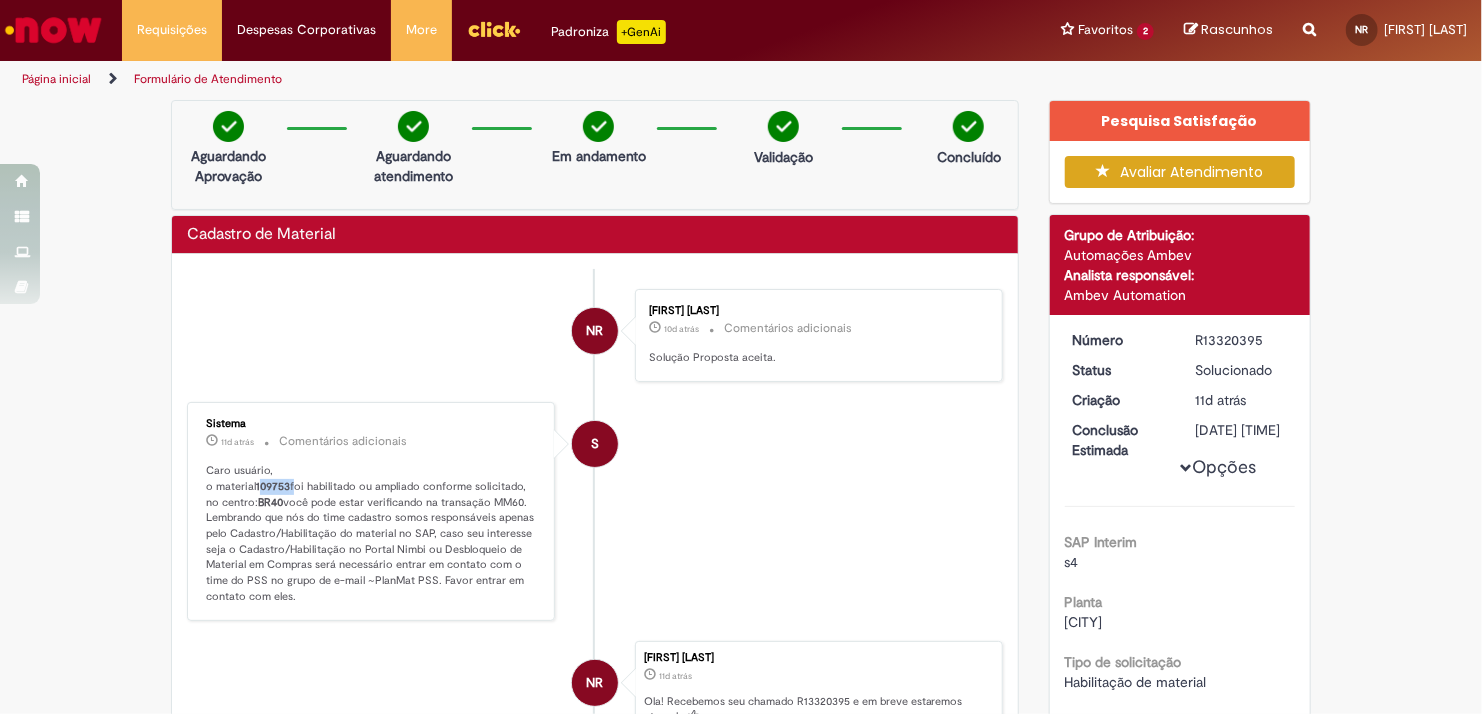 scroll, scrollTop: 200, scrollLeft: 0, axis: vertical 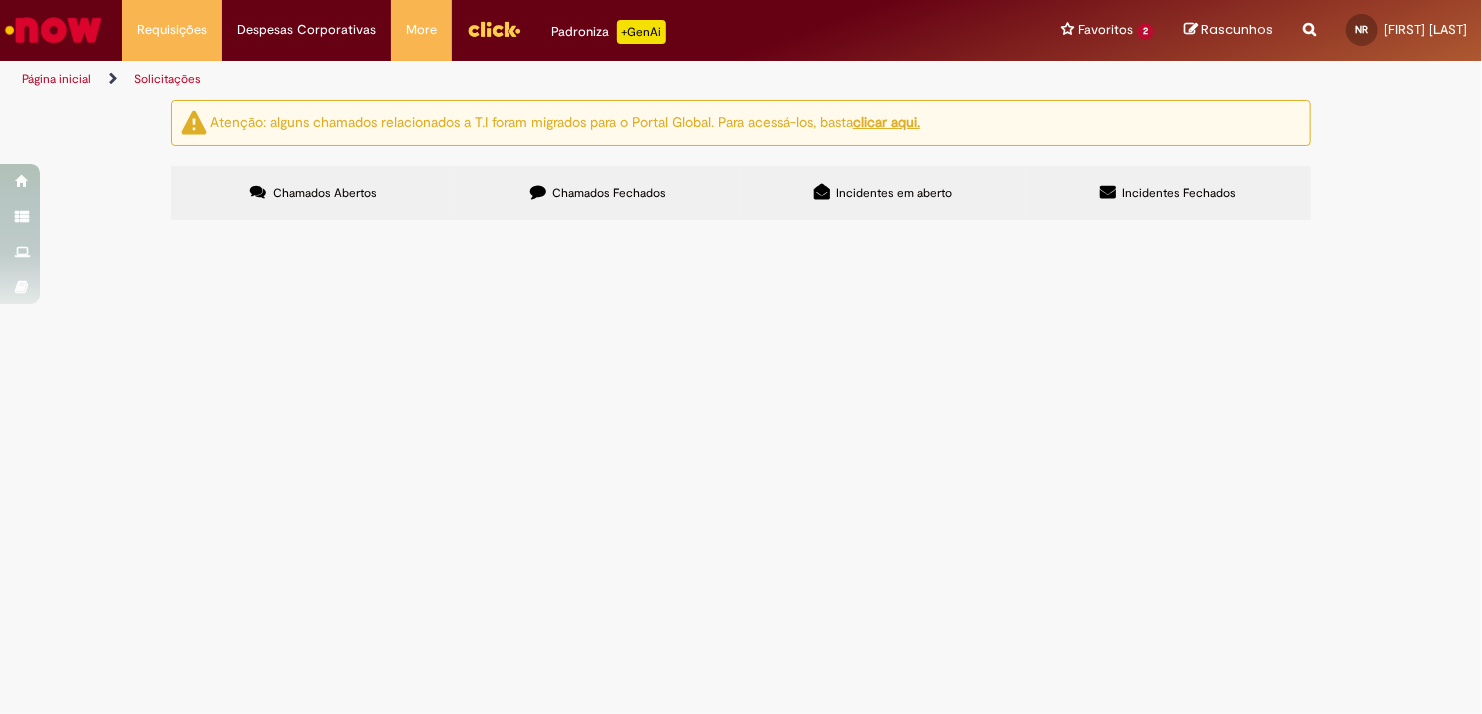 click on "Chamados Fechados" at bounding box center (598, 193) 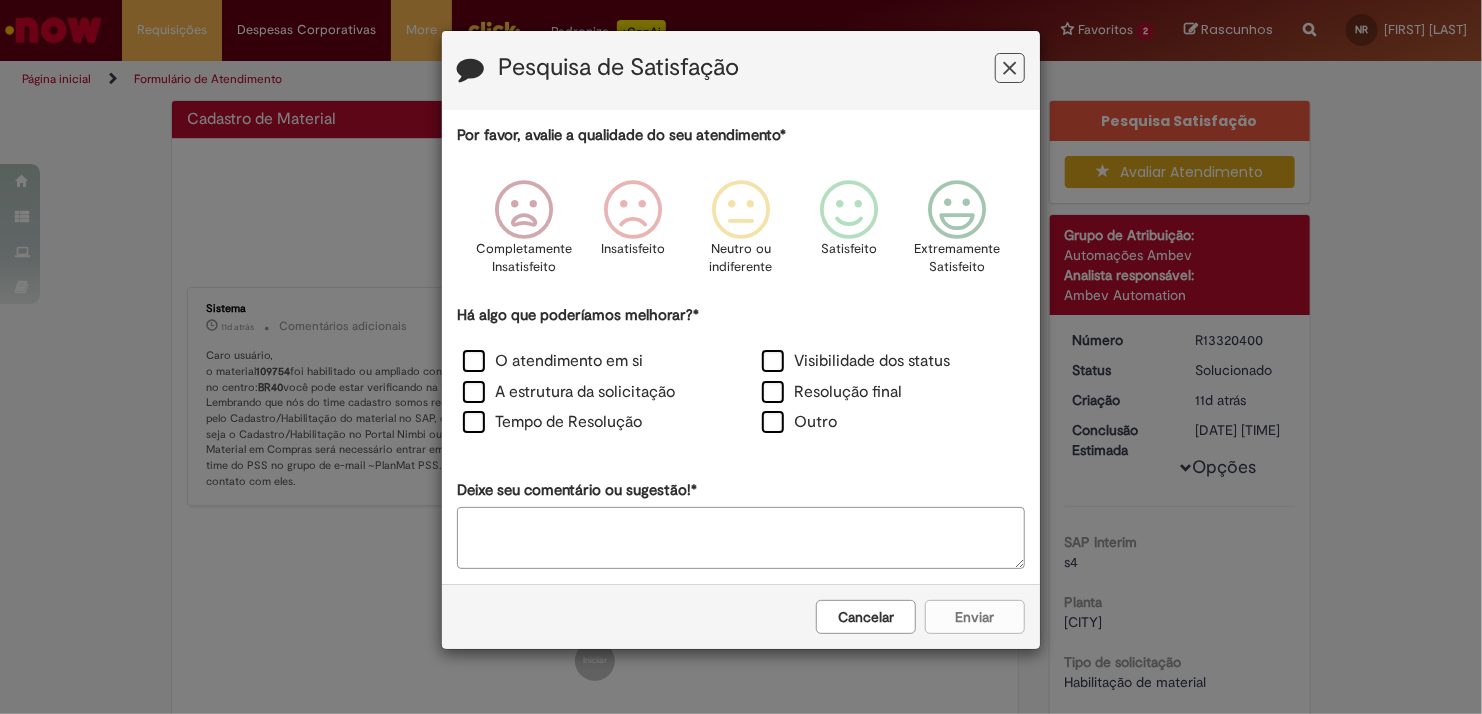 click at bounding box center (1010, 68) 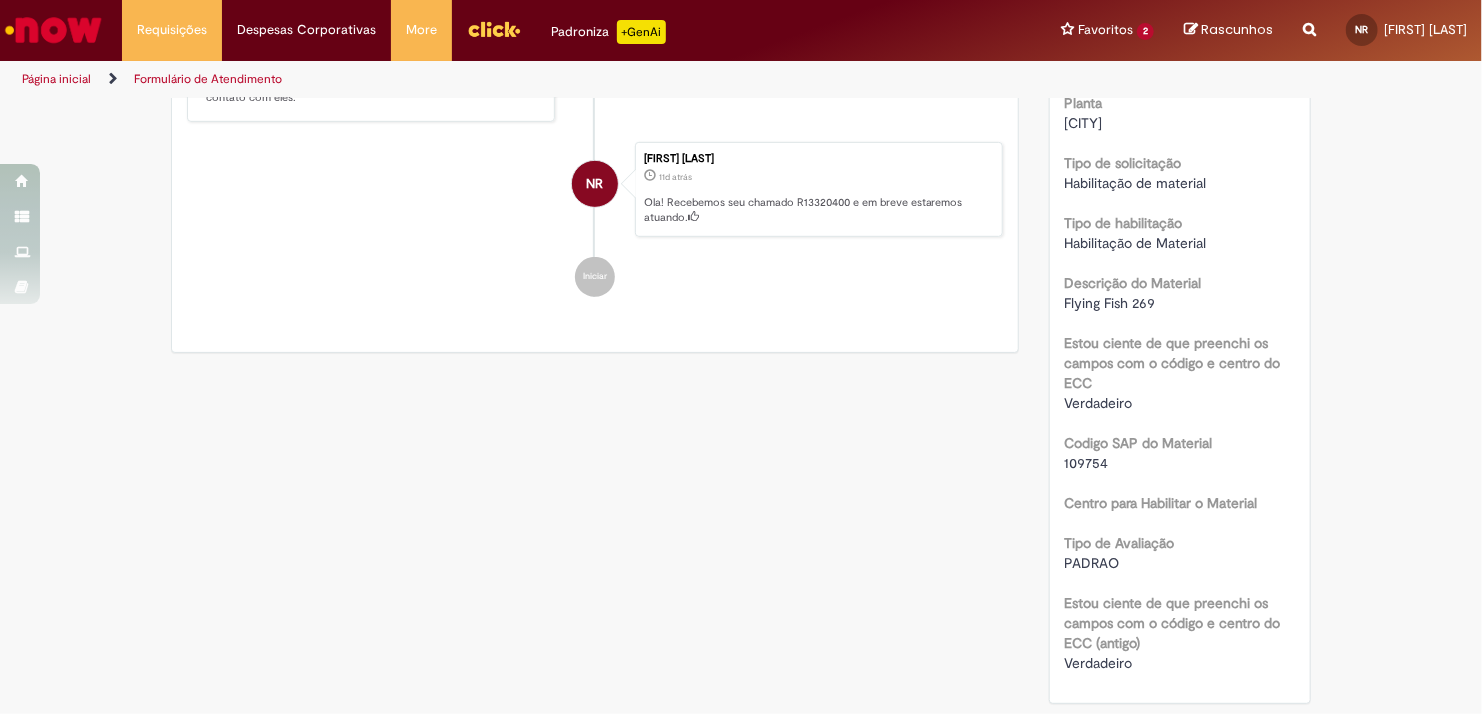 scroll, scrollTop: 118, scrollLeft: 0, axis: vertical 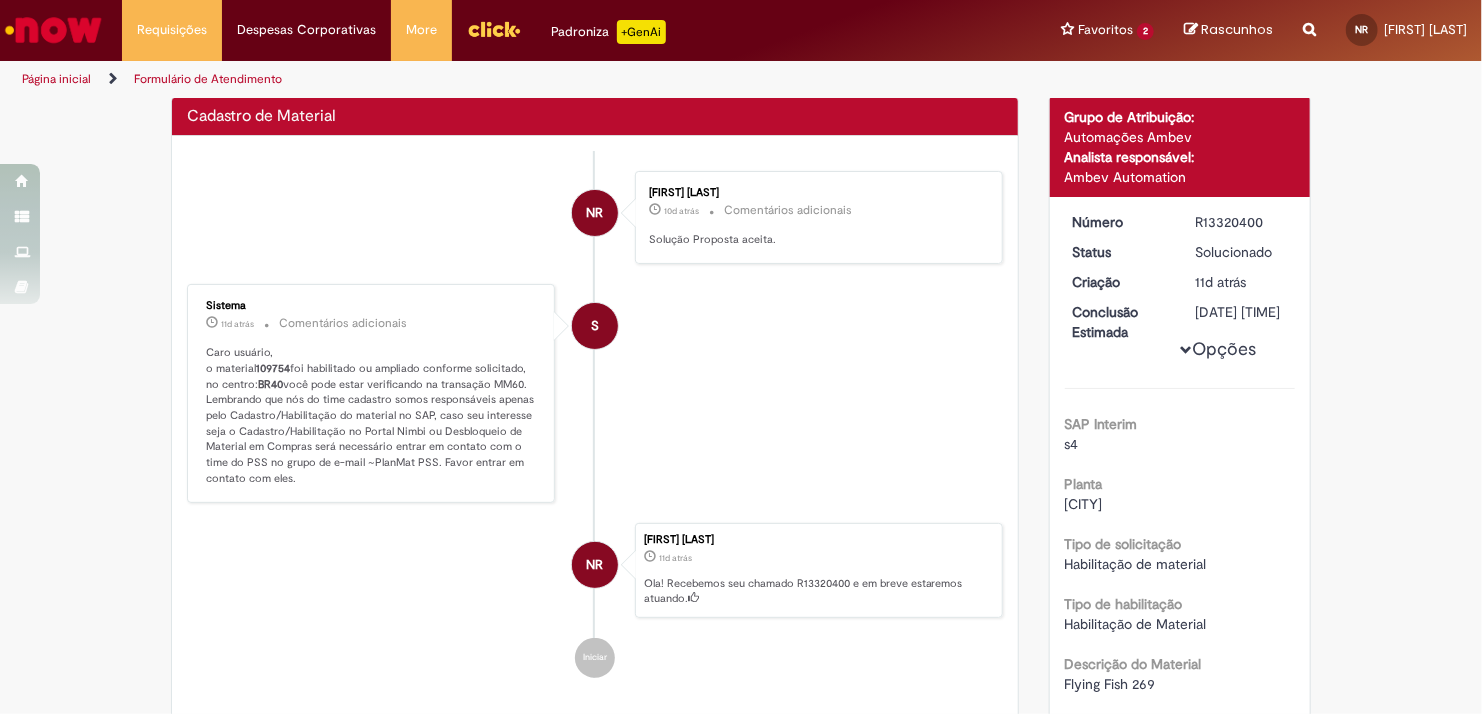 click on "109754" at bounding box center [273, 368] 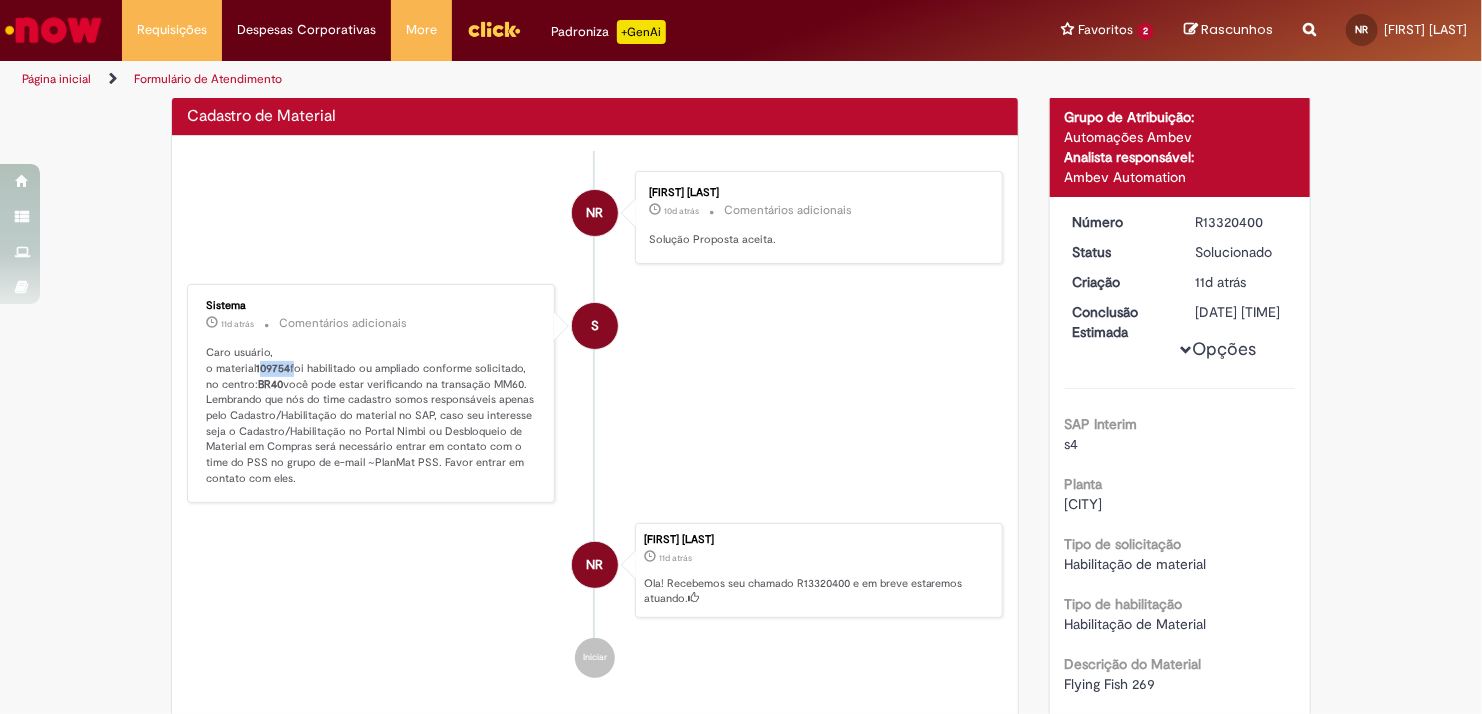 click on "109754" at bounding box center [273, 368] 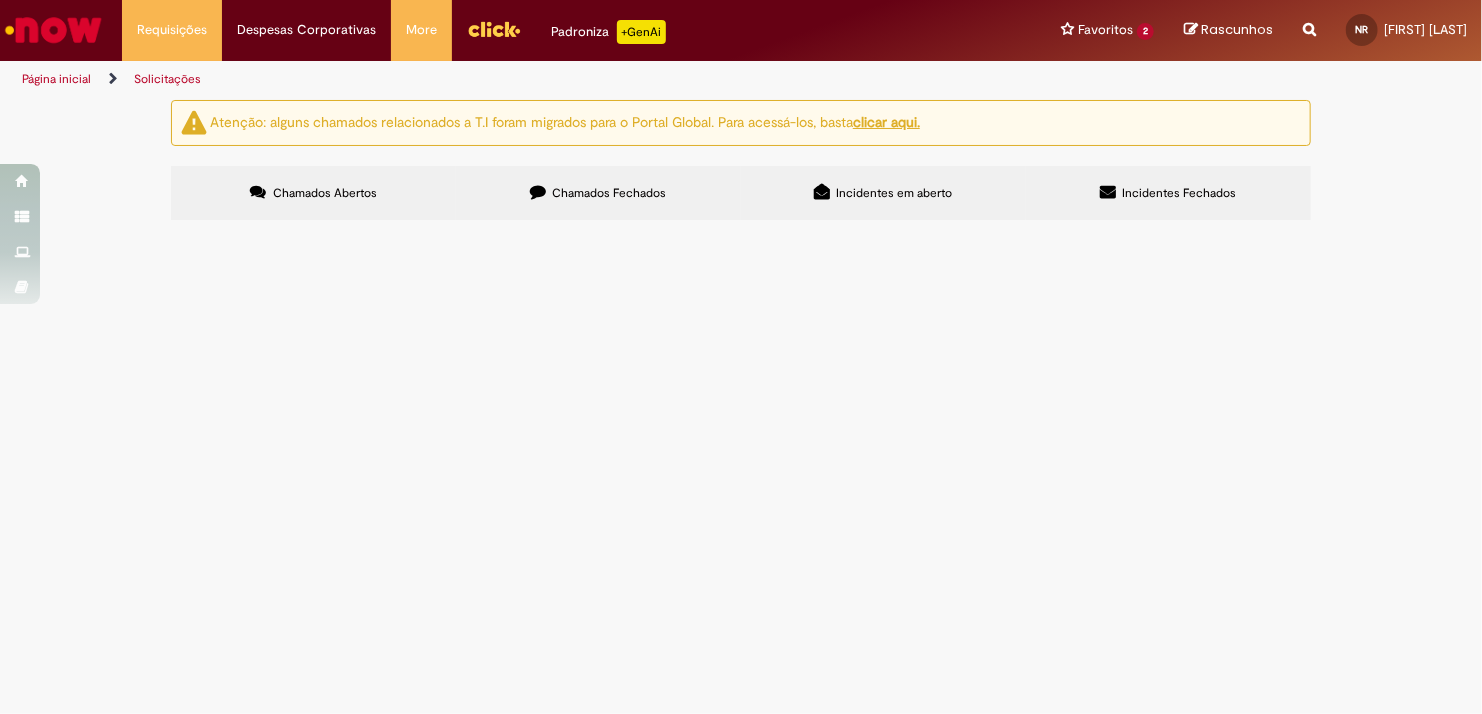 scroll, scrollTop: 0, scrollLeft: 0, axis: both 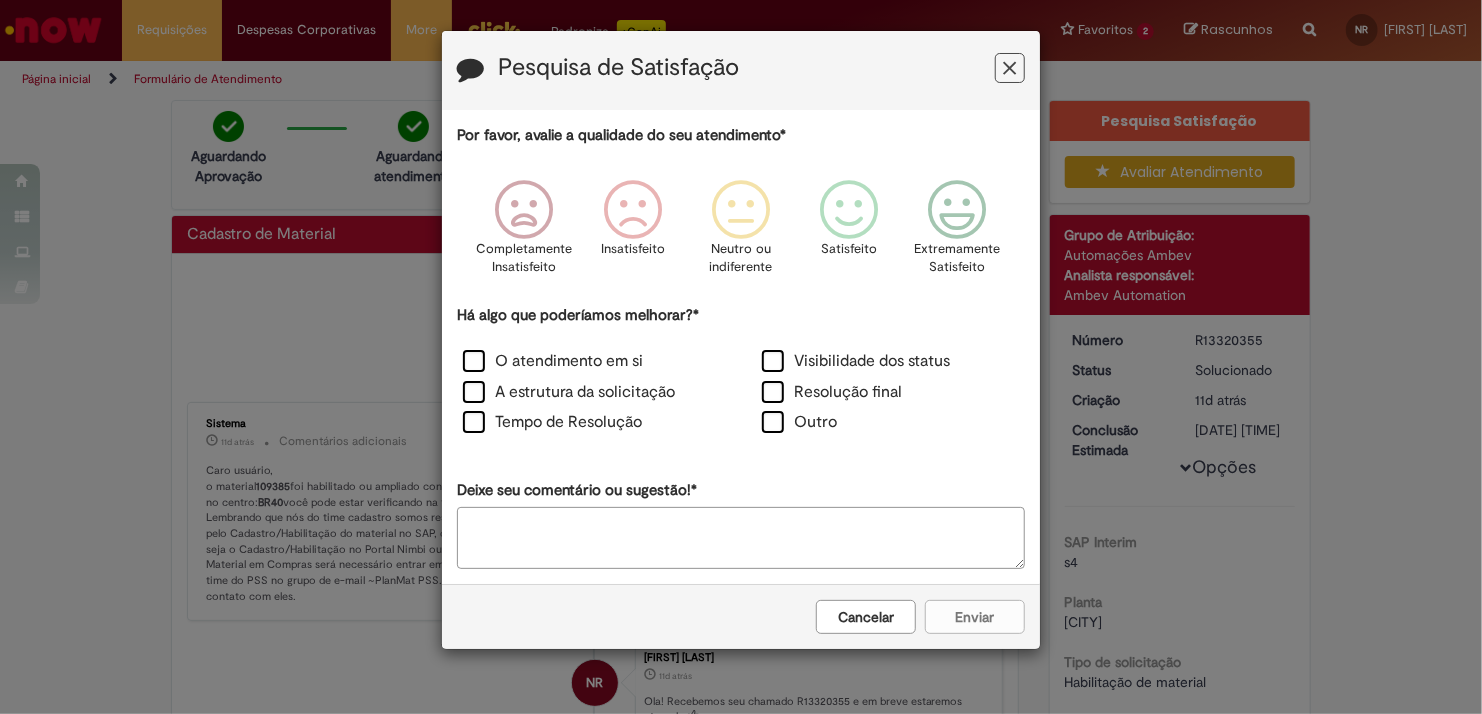 click at bounding box center [1010, 68] 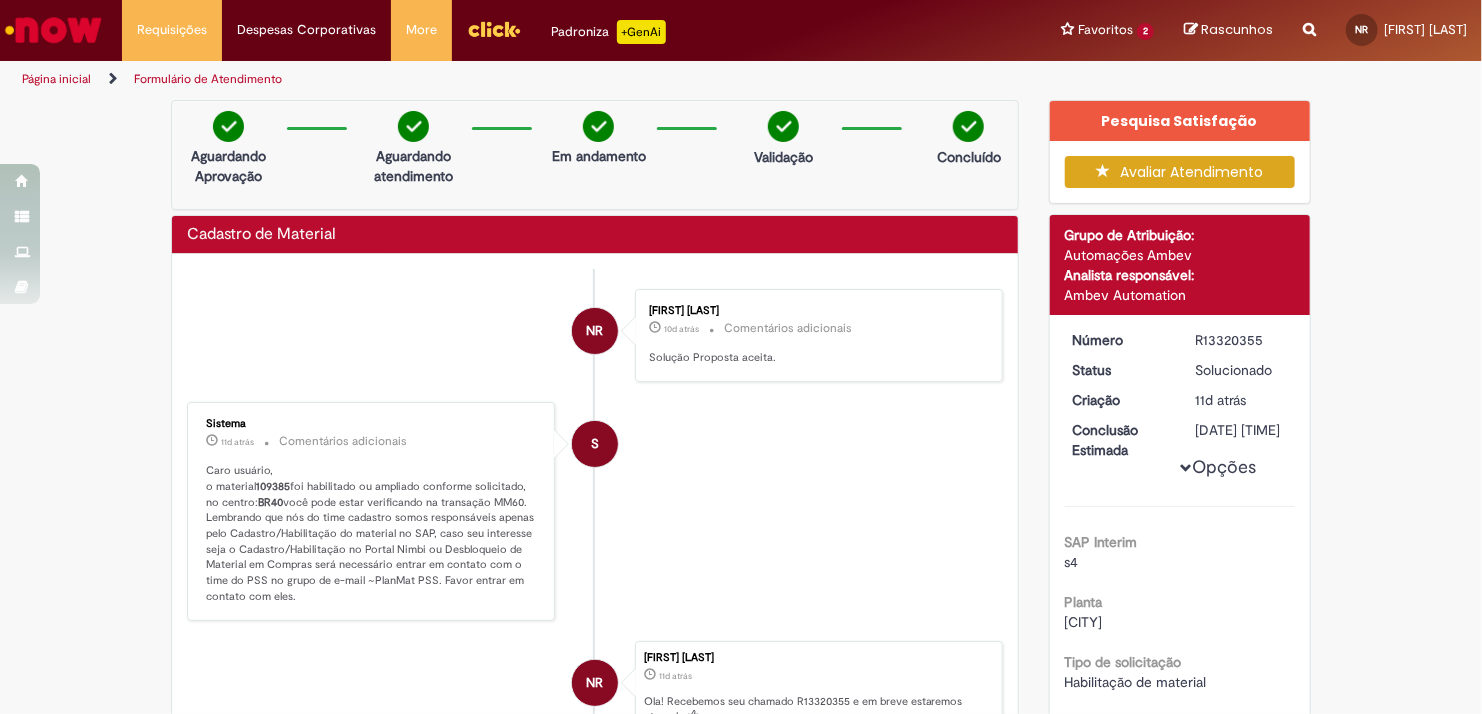 scroll, scrollTop: 200, scrollLeft: 0, axis: vertical 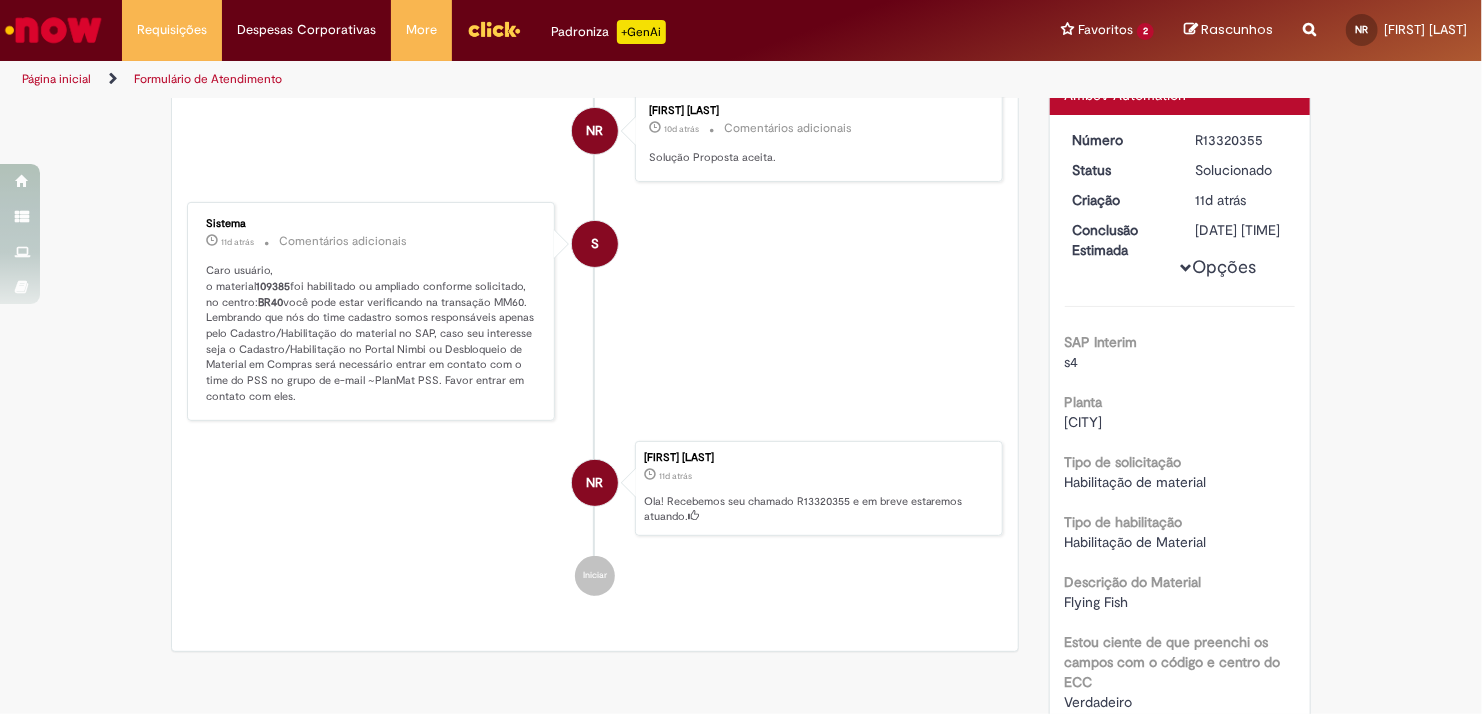 click on "109385" at bounding box center [273, 286] 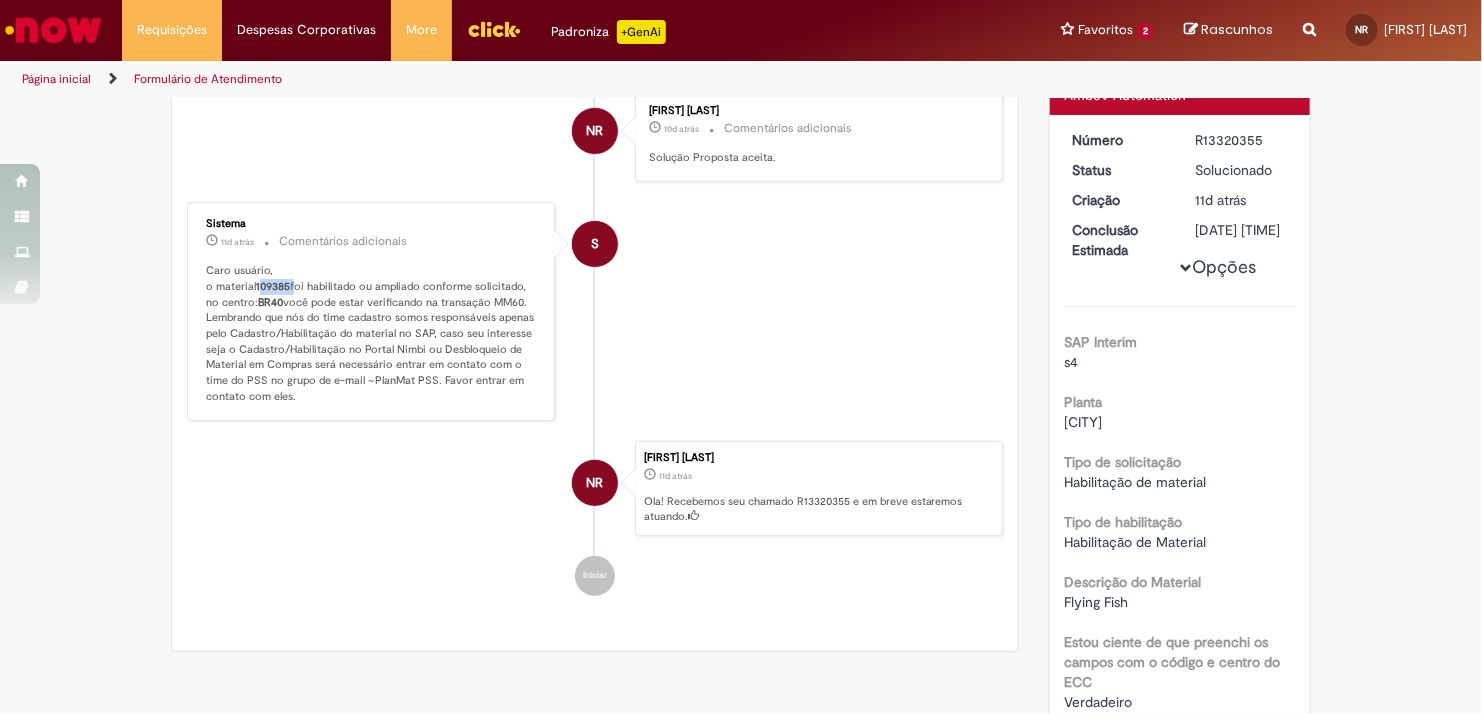 click on "109385" at bounding box center (273, 286) 